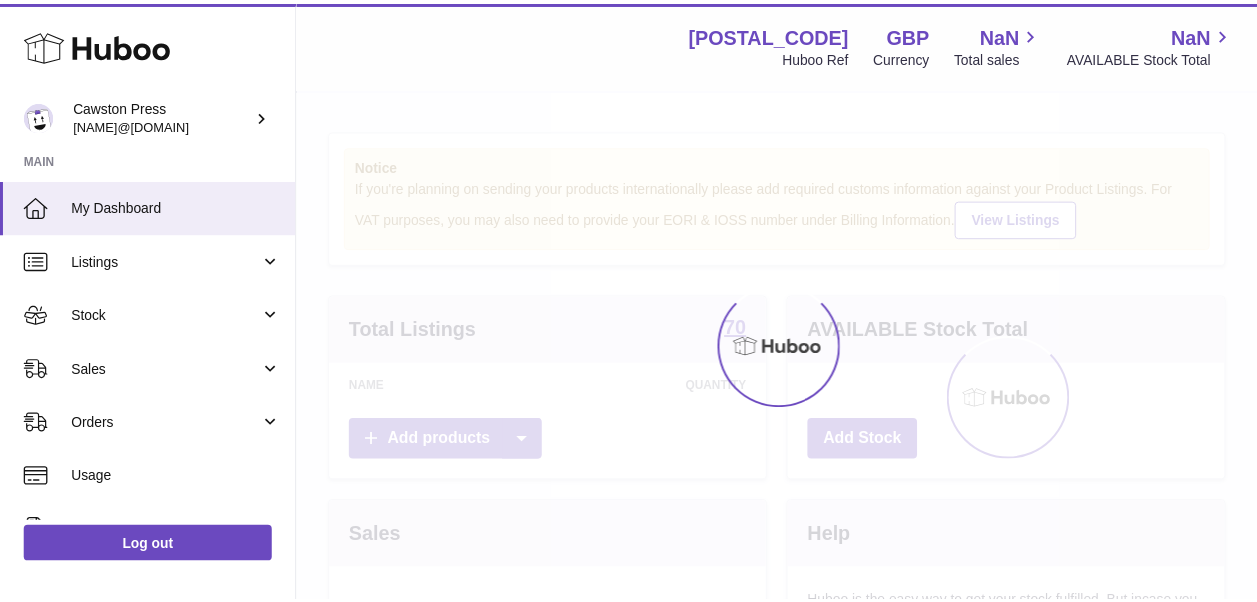 scroll, scrollTop: 0, scrollLeft: 0, axis: both 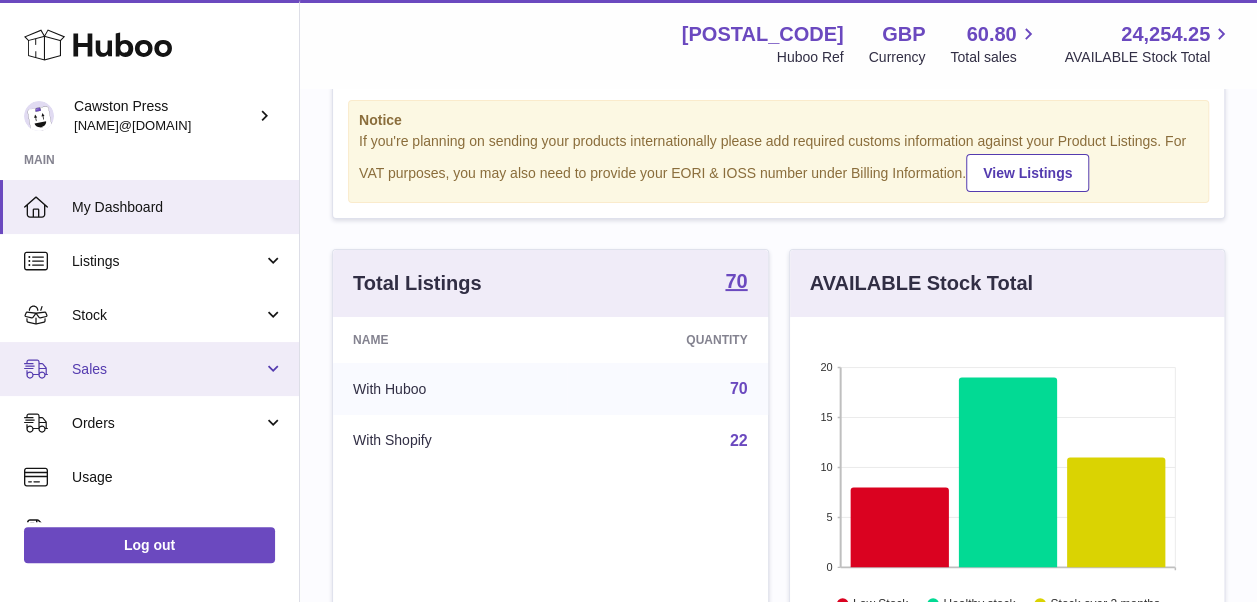 click on "Sales" at bounding box center [167, 369] 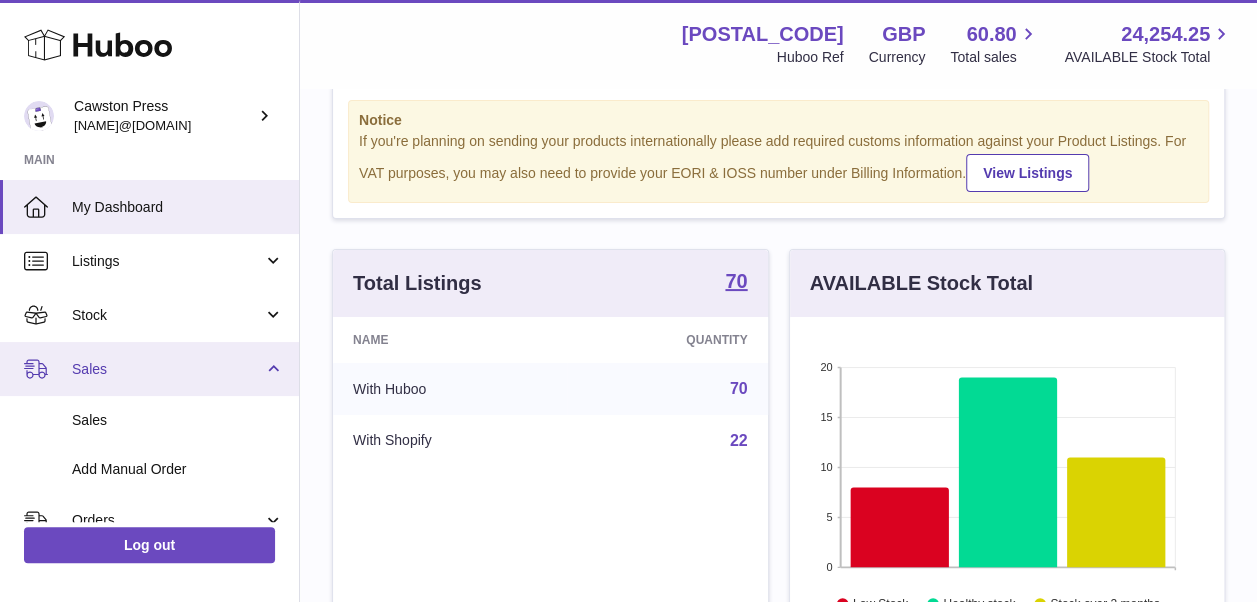 scroll, scrollTop: 99, scrollLeft: 0, axis: vertical 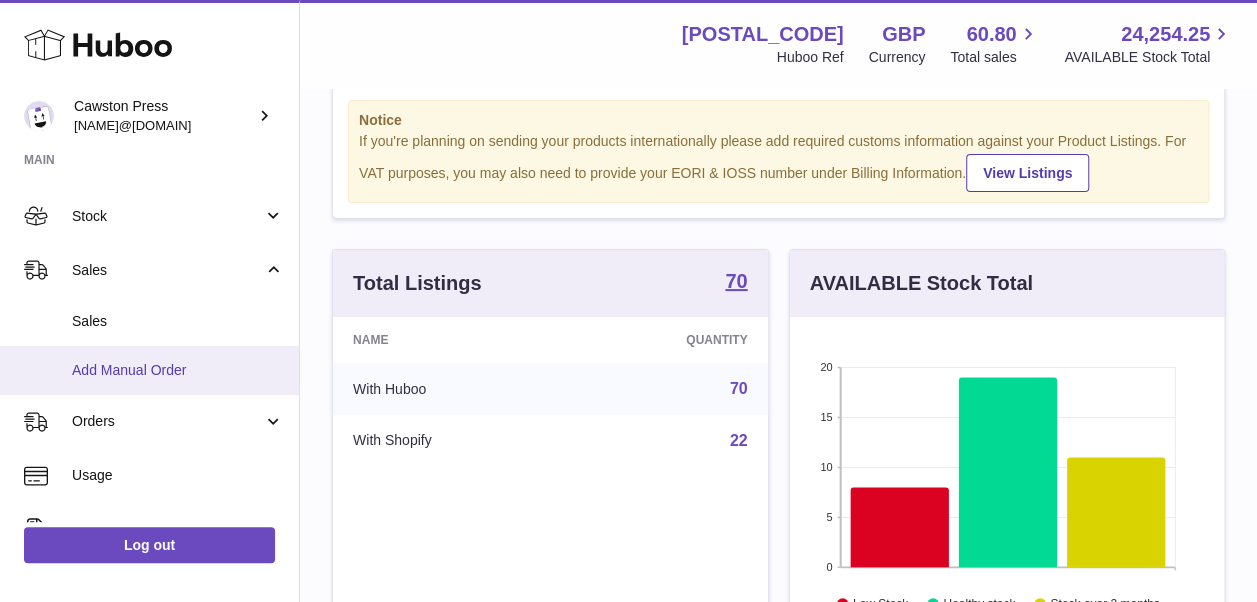 click on "Add Manual Order" at bounding box center [178, 370] 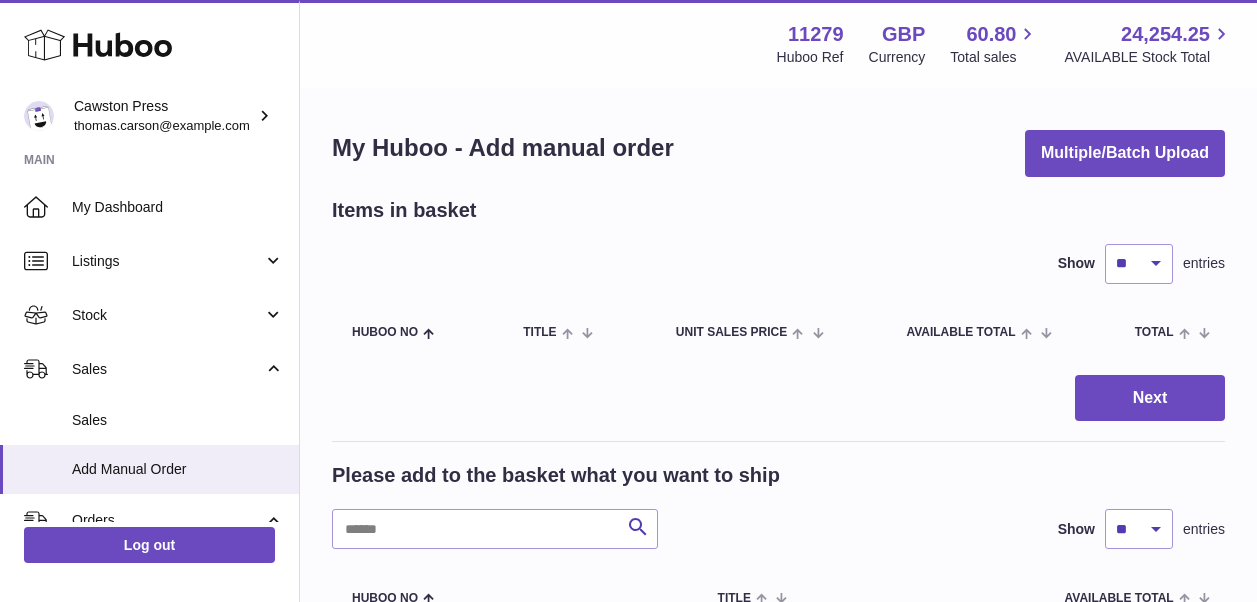 scroll, scrollTop: 0, scrollLeft: 0, axis: both 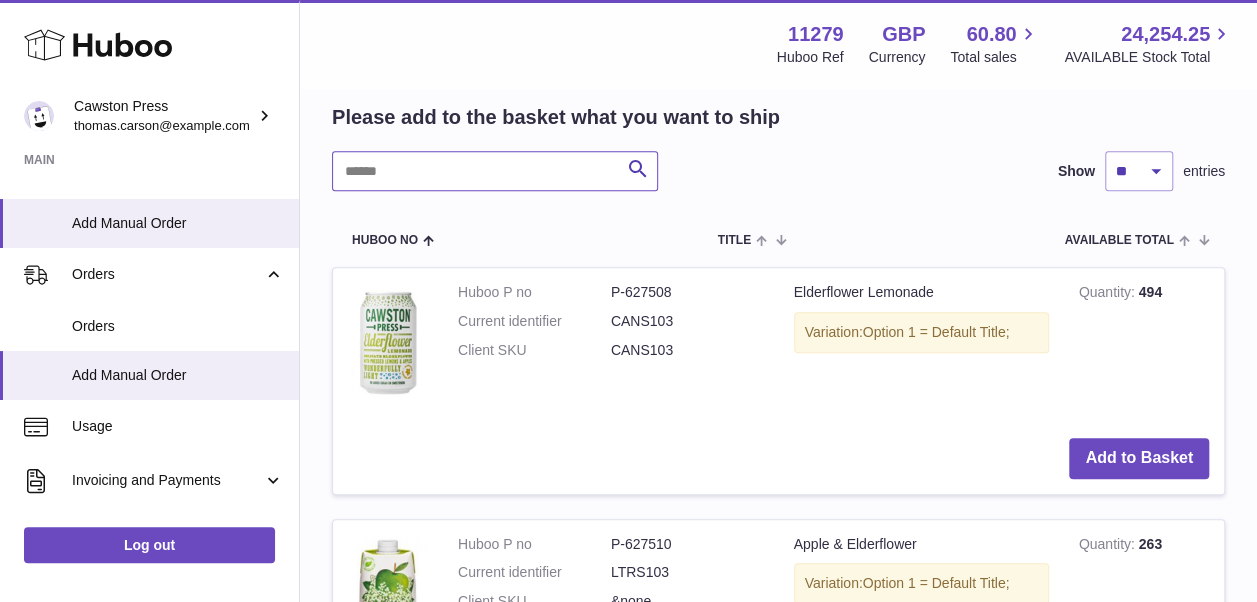 click at bounding box center (495, 171) 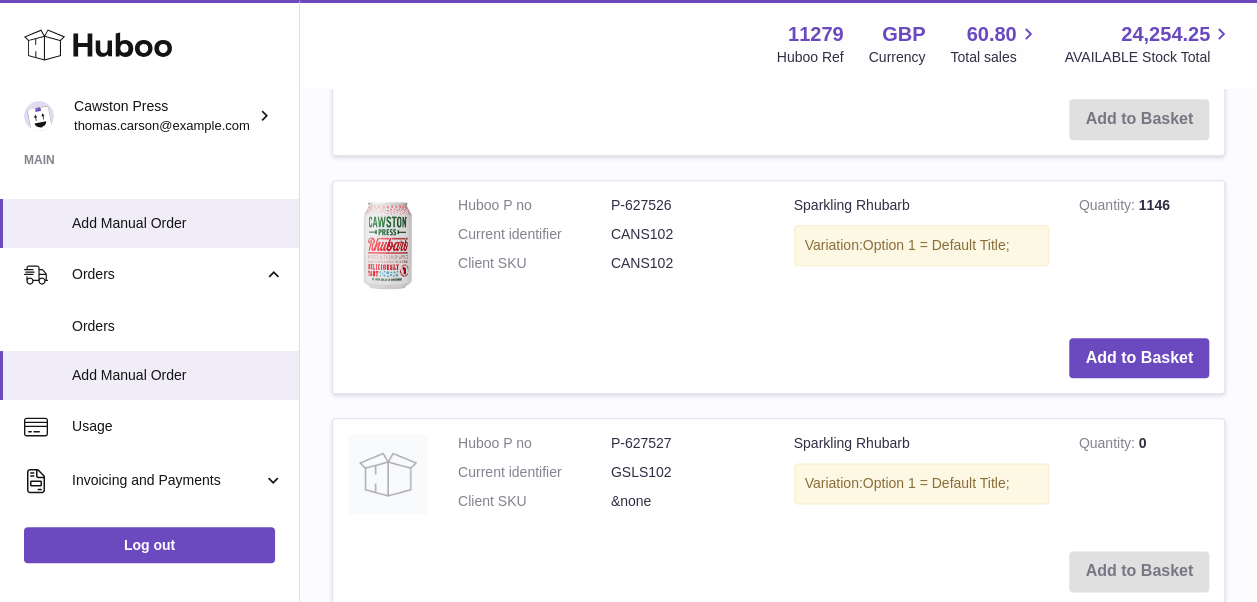 scroll, scrollTop: 965, scrollLeft: 0, axis: vertical 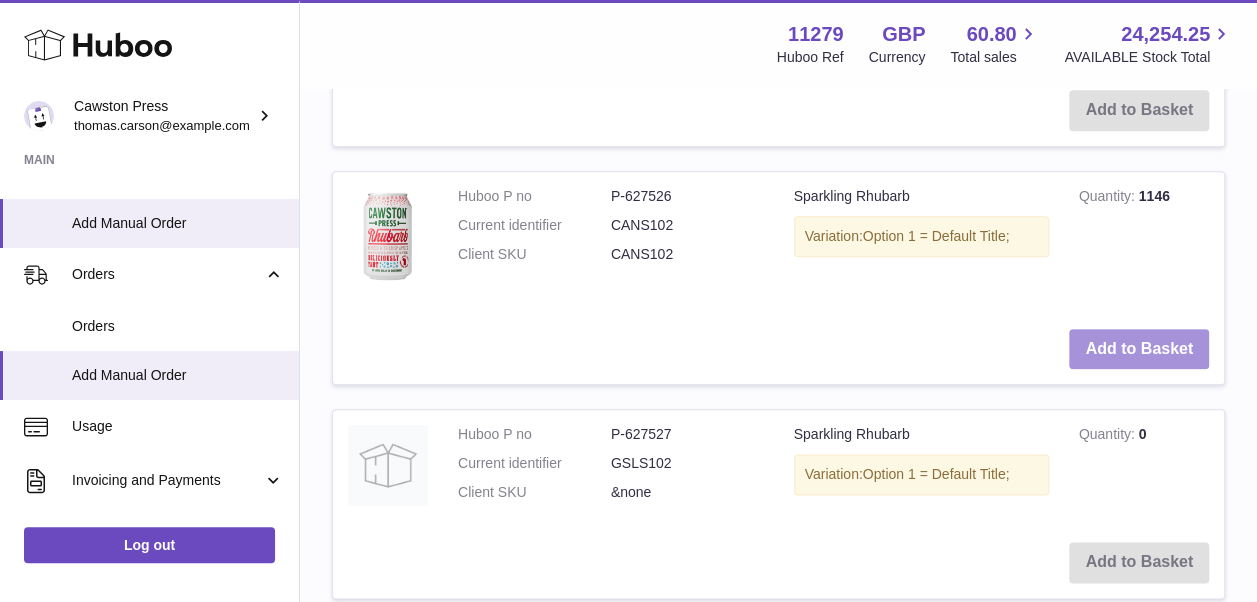 click on "Add to Basket" at bounding box center (1139, 349) 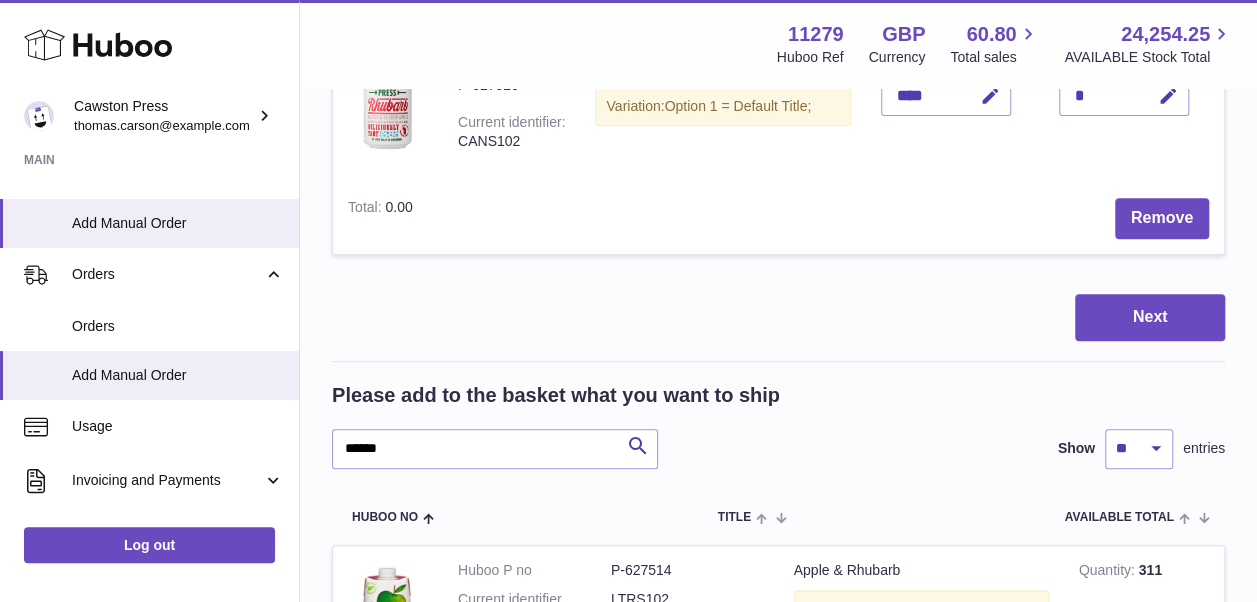scroll, scrollTop: 324, scrollLeft: 0, axis: vertical 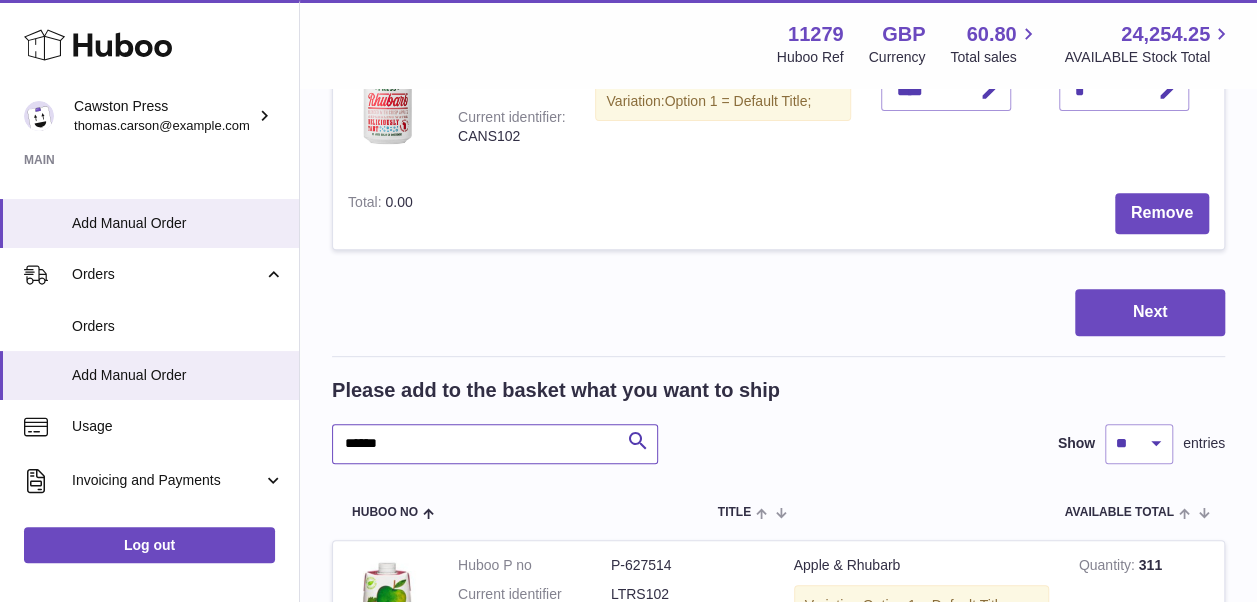click on "******" at bounding box center [495, 444] 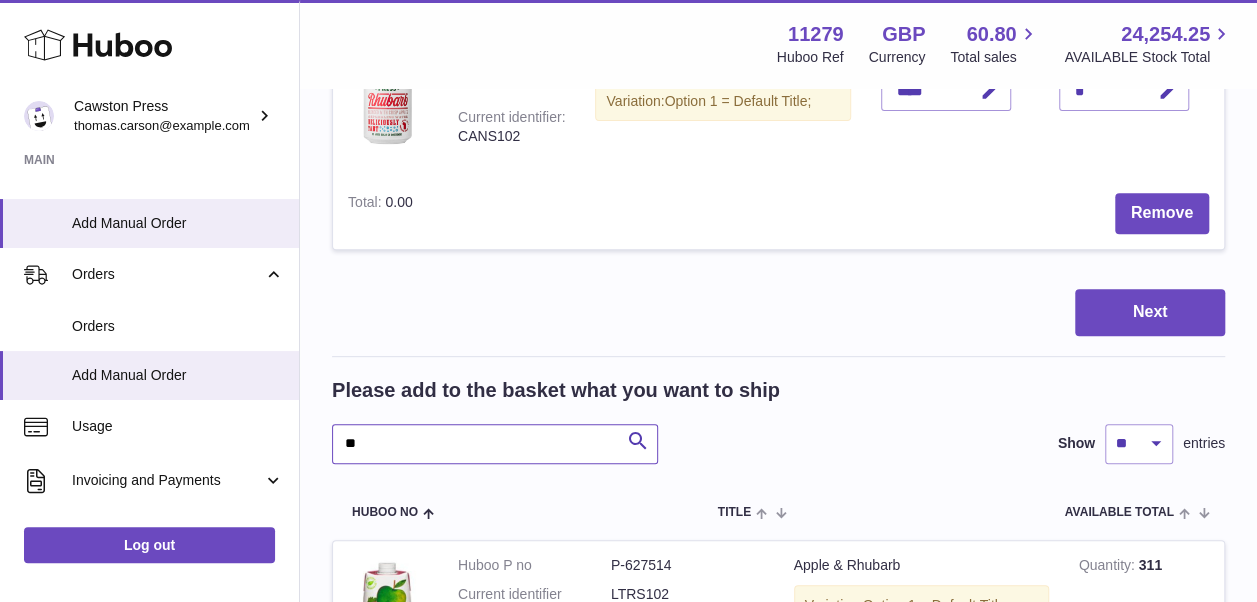 type on "*" 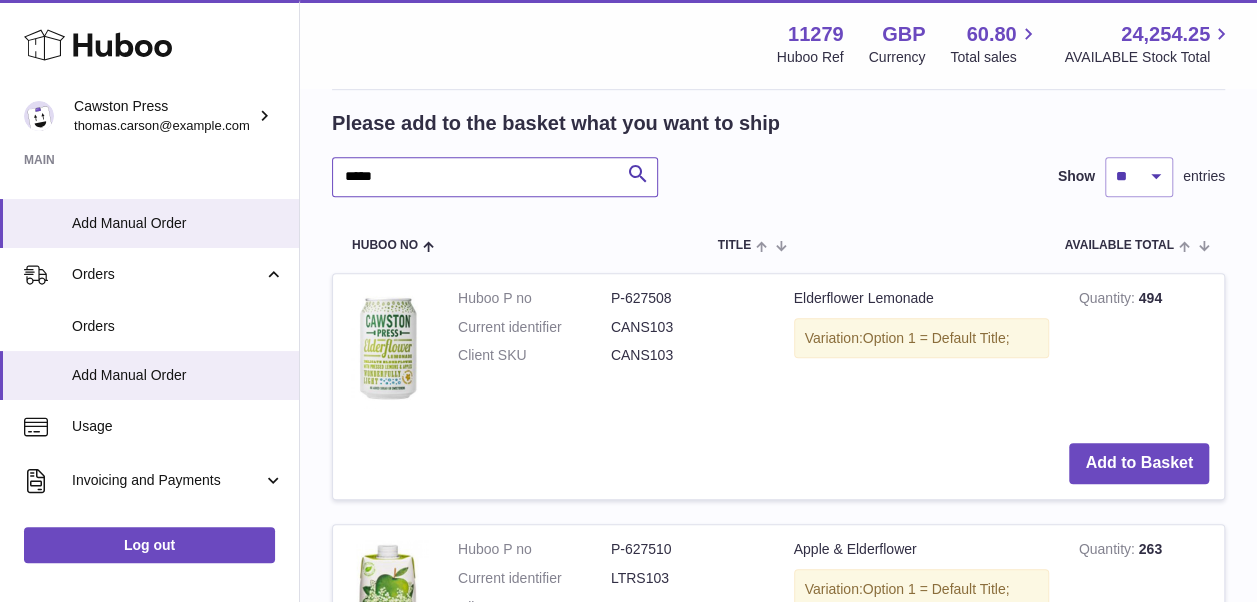 scroll, scrollTop: 590, scrollLeft: 0, axis: vertical 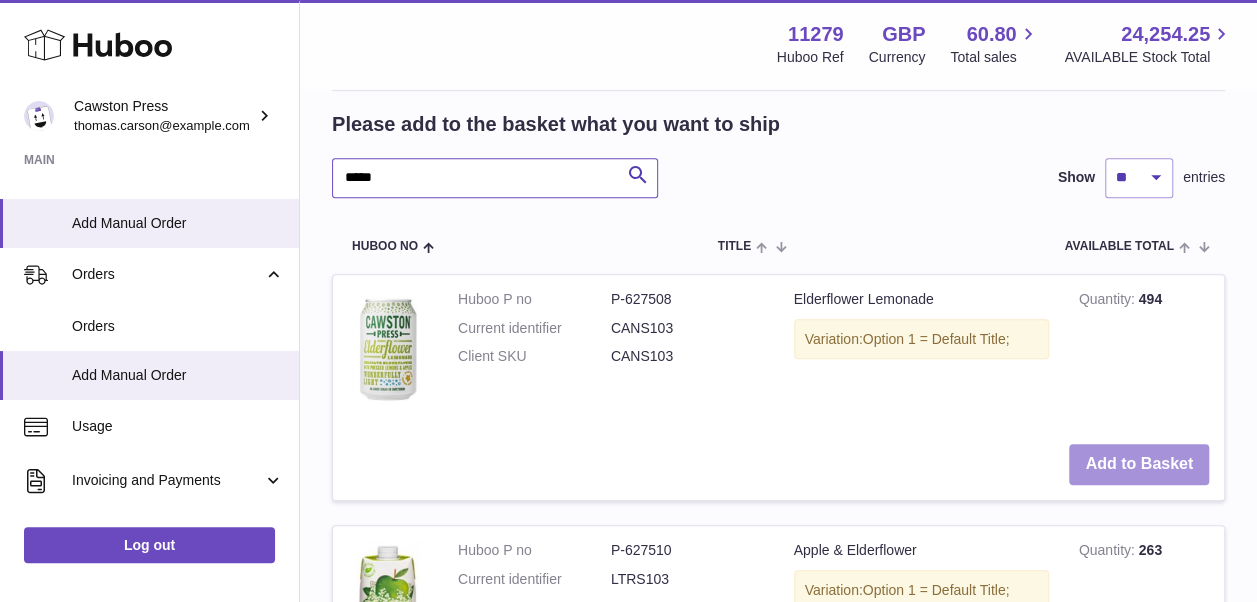 type on "*****" 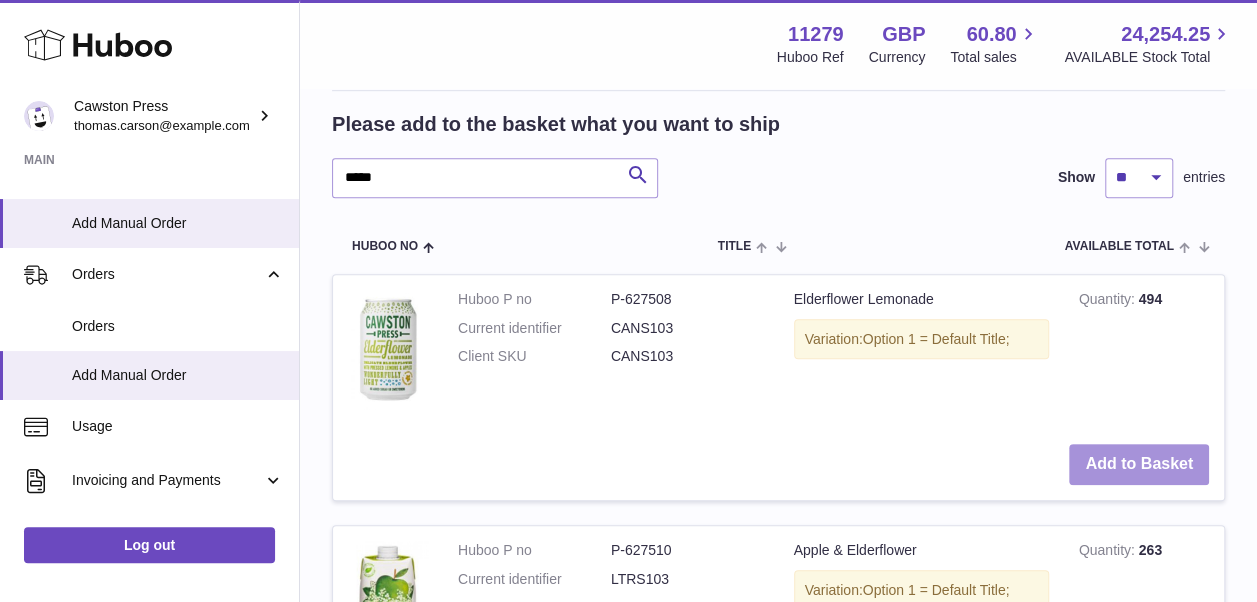 click on "Add to Basket" at bounding box center [1139, 464] 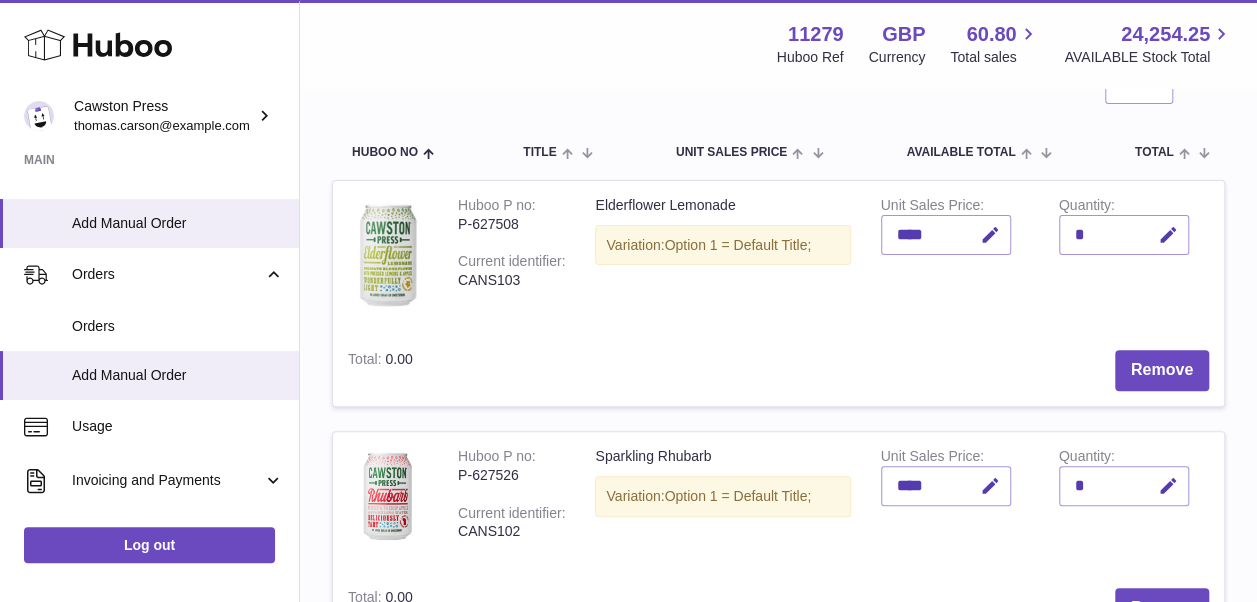 scroll, scrollTop: 180, scrollLeft: 0, axis: vertical 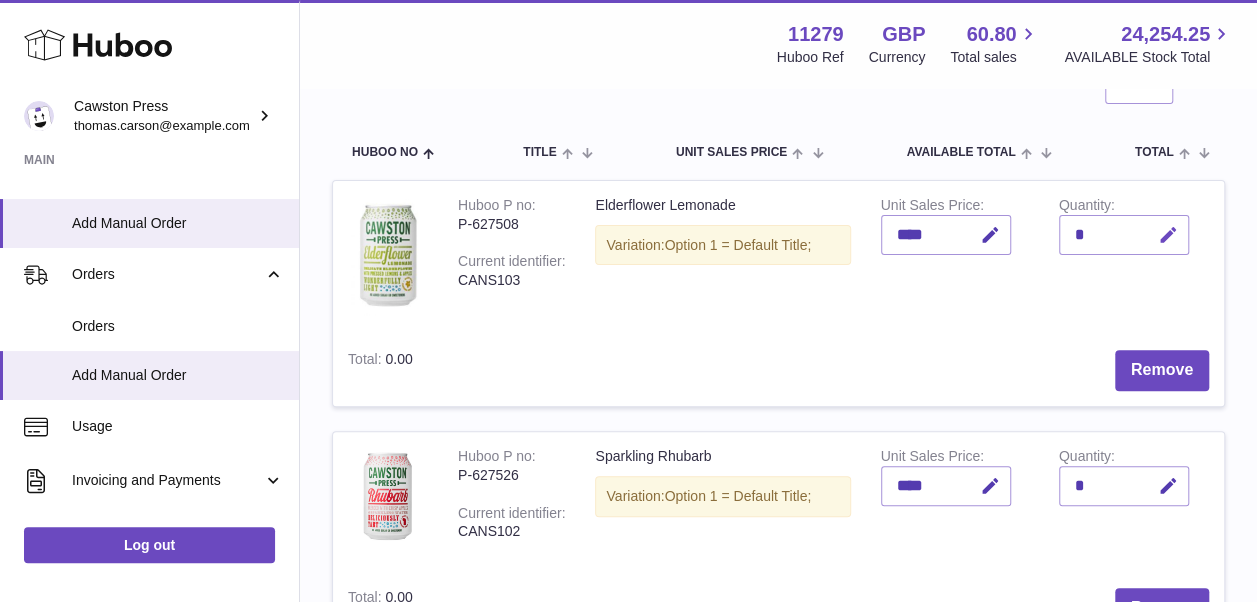 click at bounding box center (1168, 235) 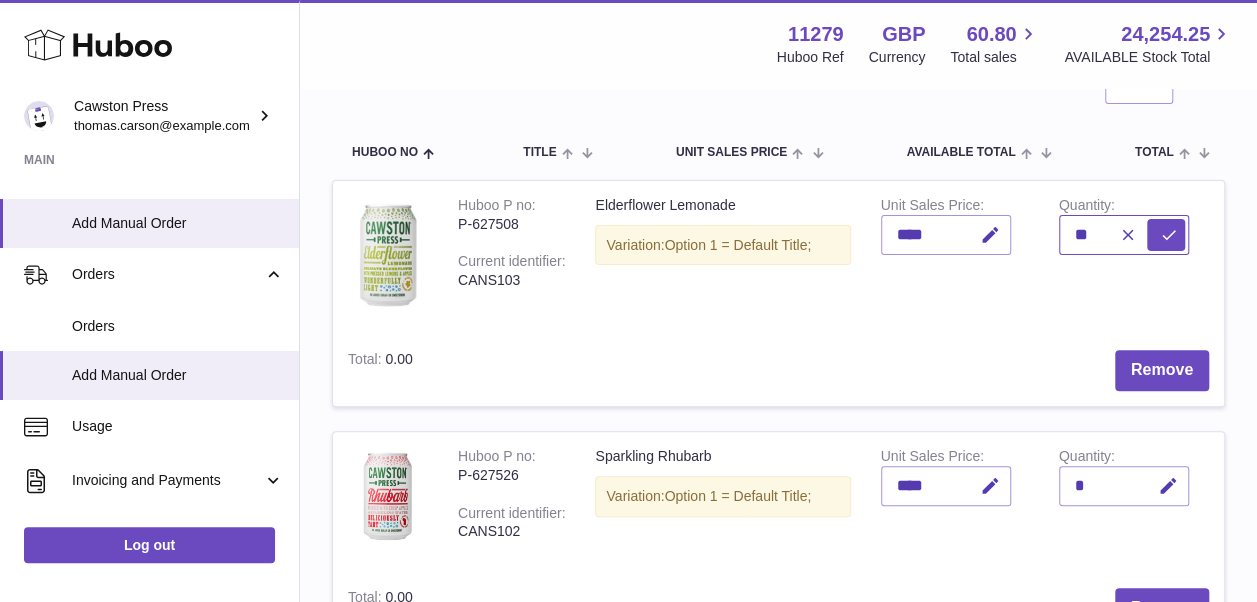 type on "**" 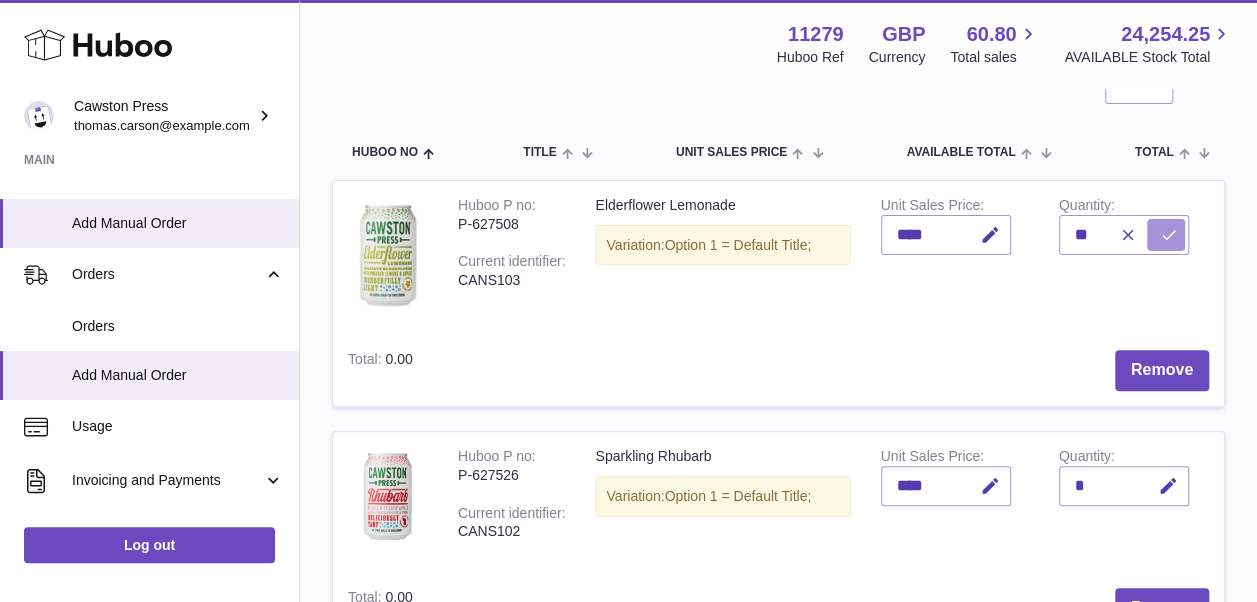 click at bounding box center [1169, 235] 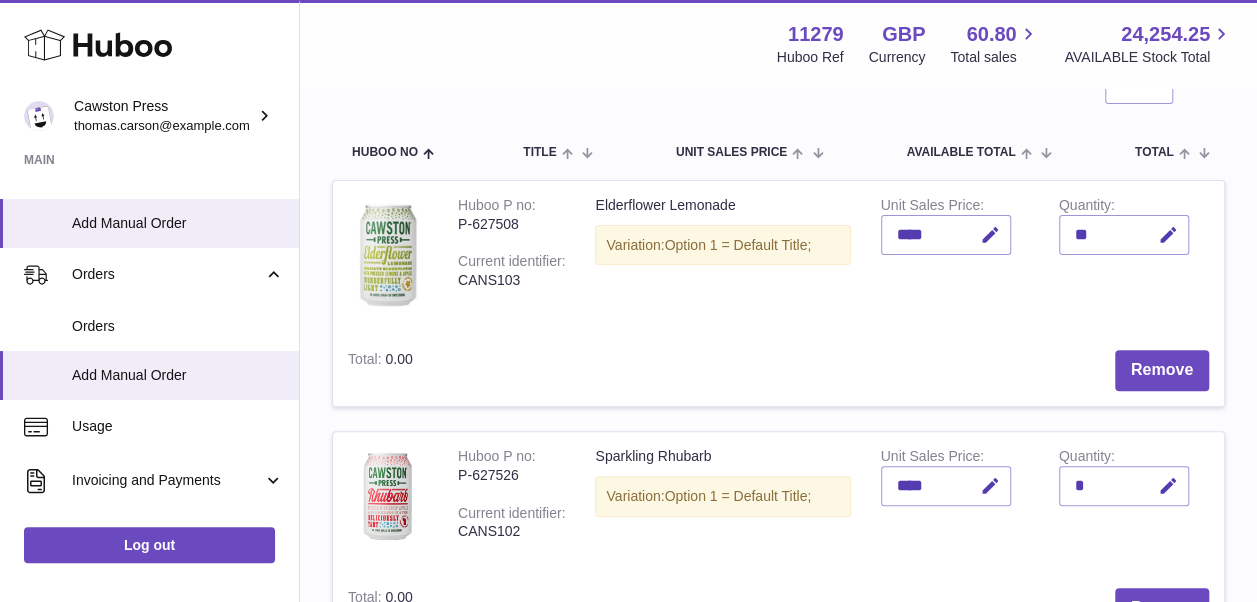 scroll, scrollTop: 237, scrollLeft: 0, axis: vertical 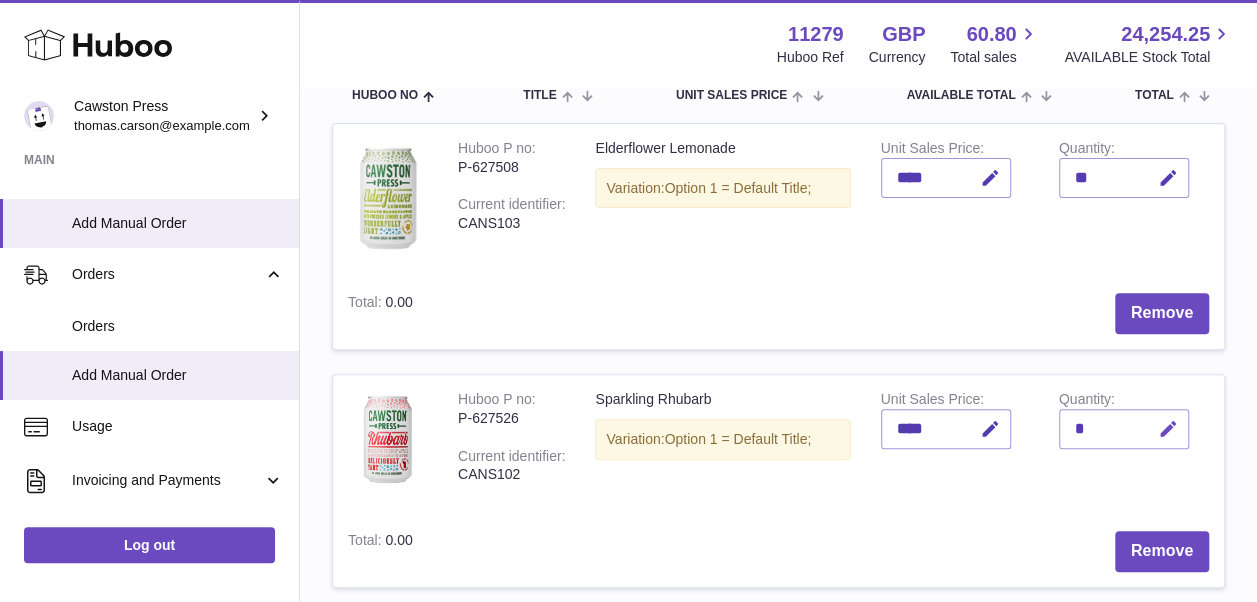 drag, startPoint x: 1163, startPoint y: 440, endPoint x: 1167, endPoint y: 418, distance: 22.36068 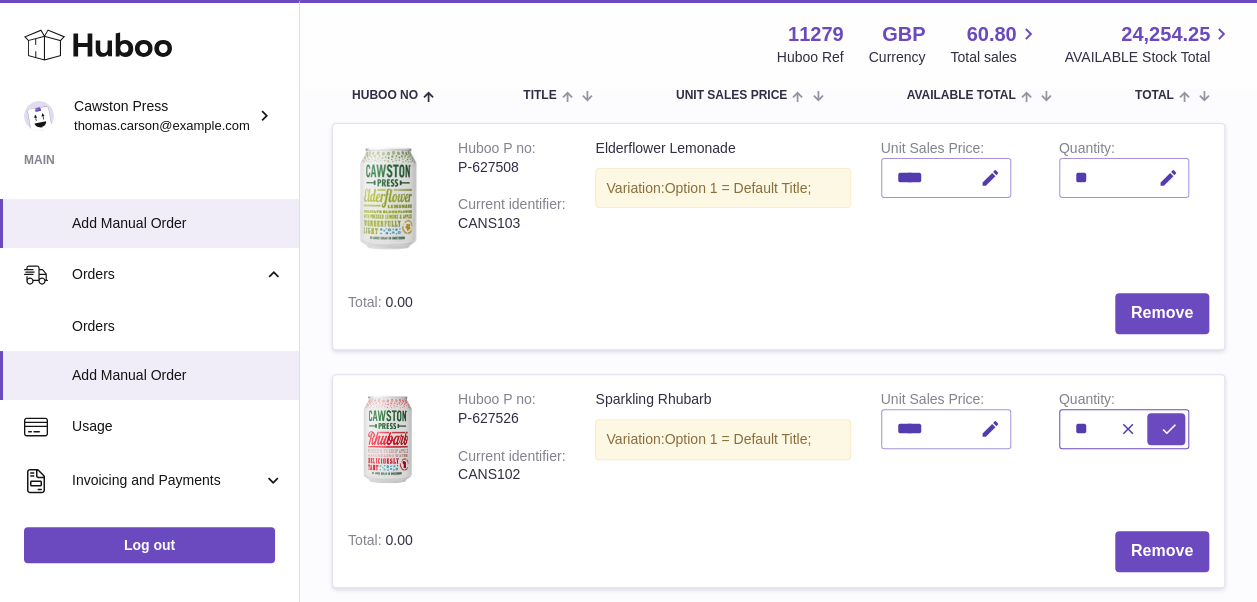 type on "**" 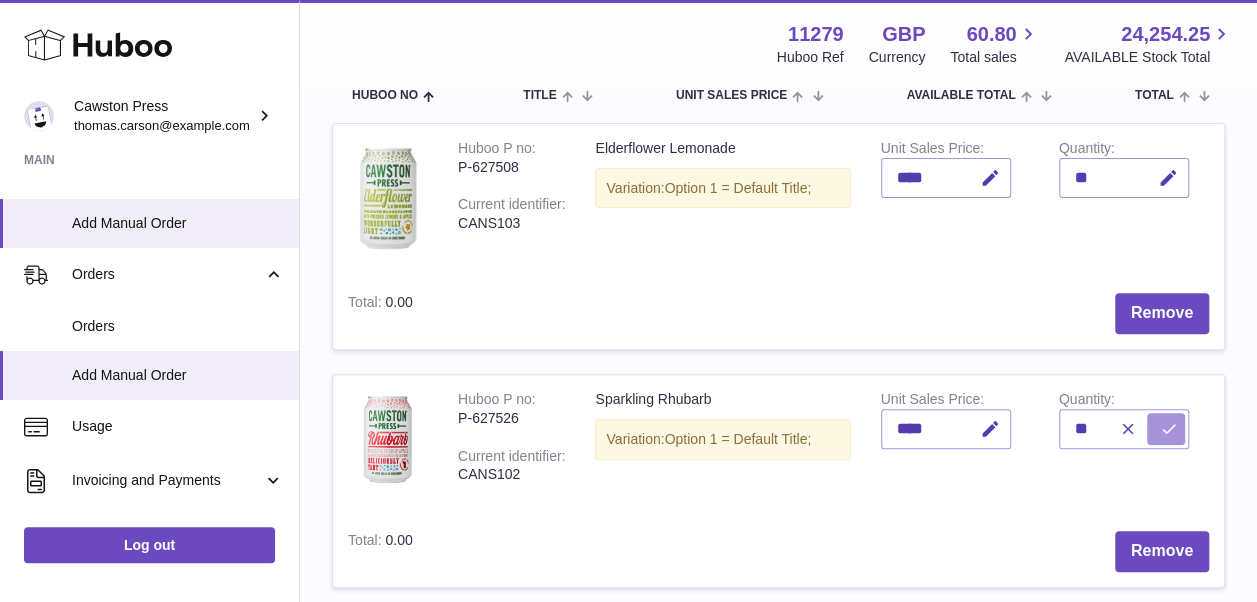 click at bounding box center [1169, 429] 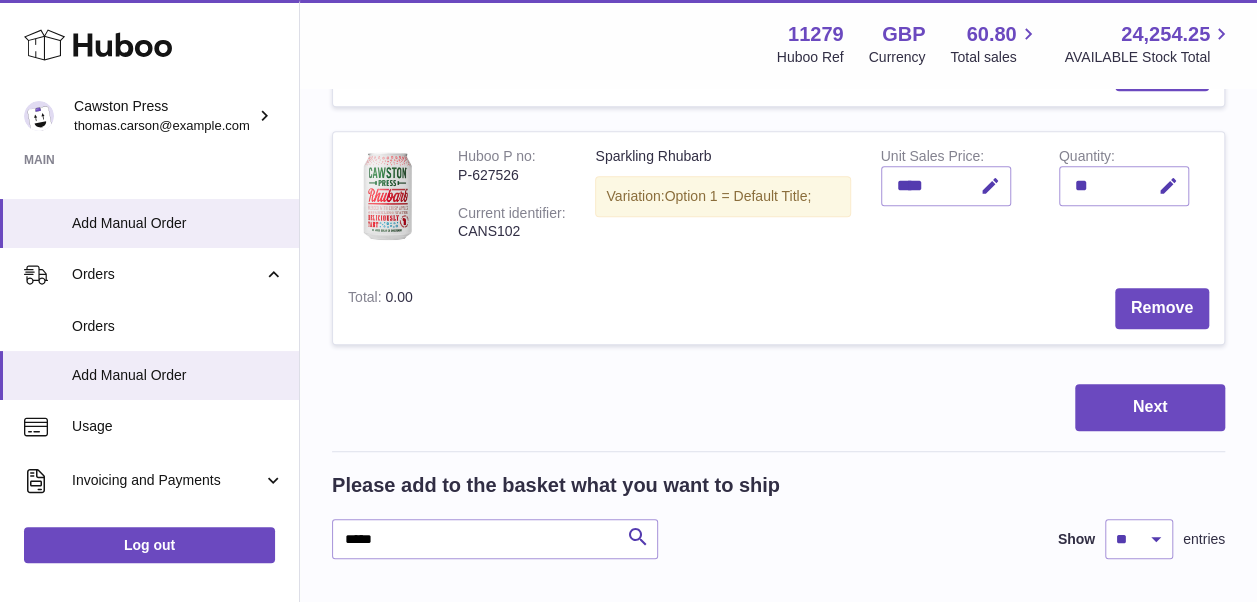 scroll, scrollTop: 643, scrollLeft: 0, axis: vertical 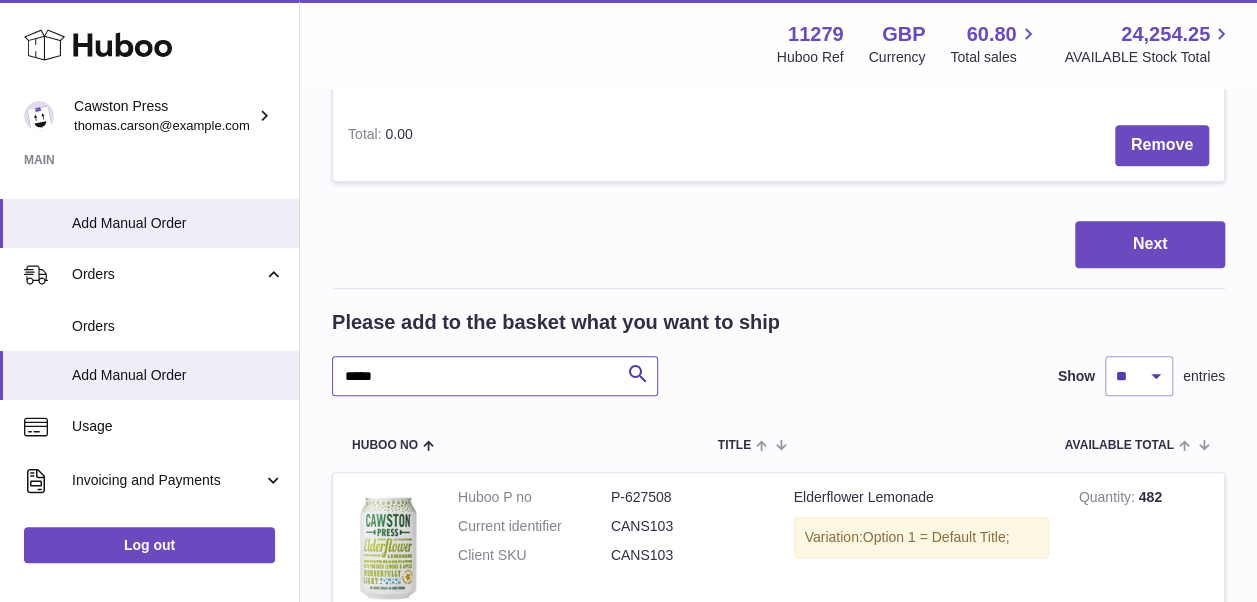 click on "*****" at bounding box center [495, 376] 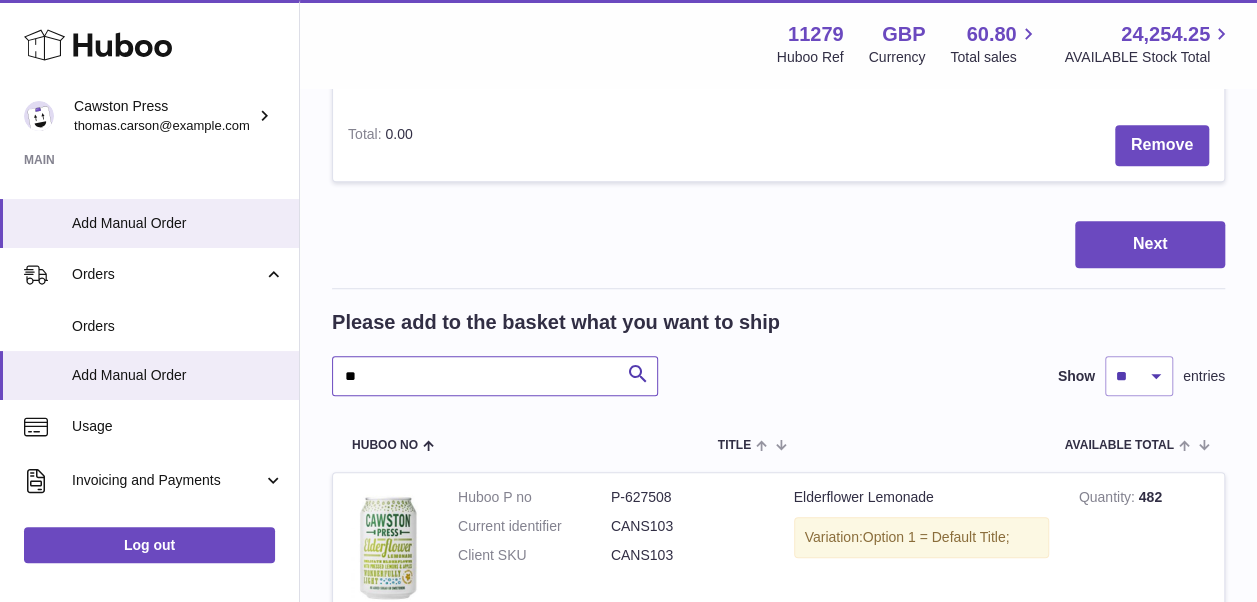 type on "*" 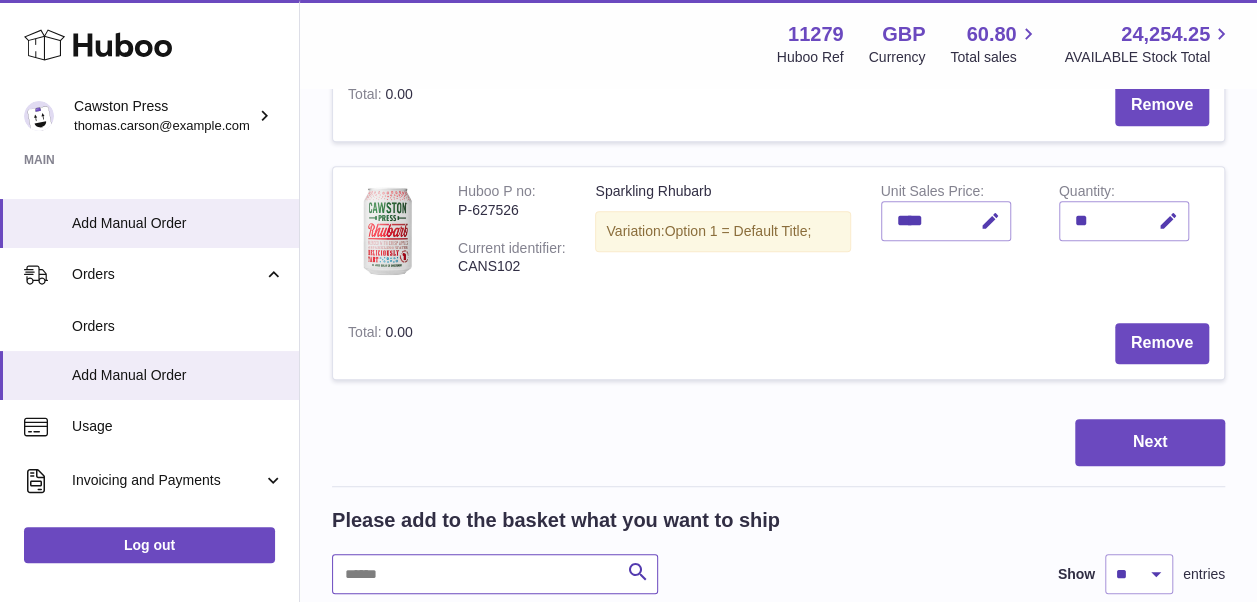 scroll, scrollTop: 607, scrollLeft: 0, axis: vertical 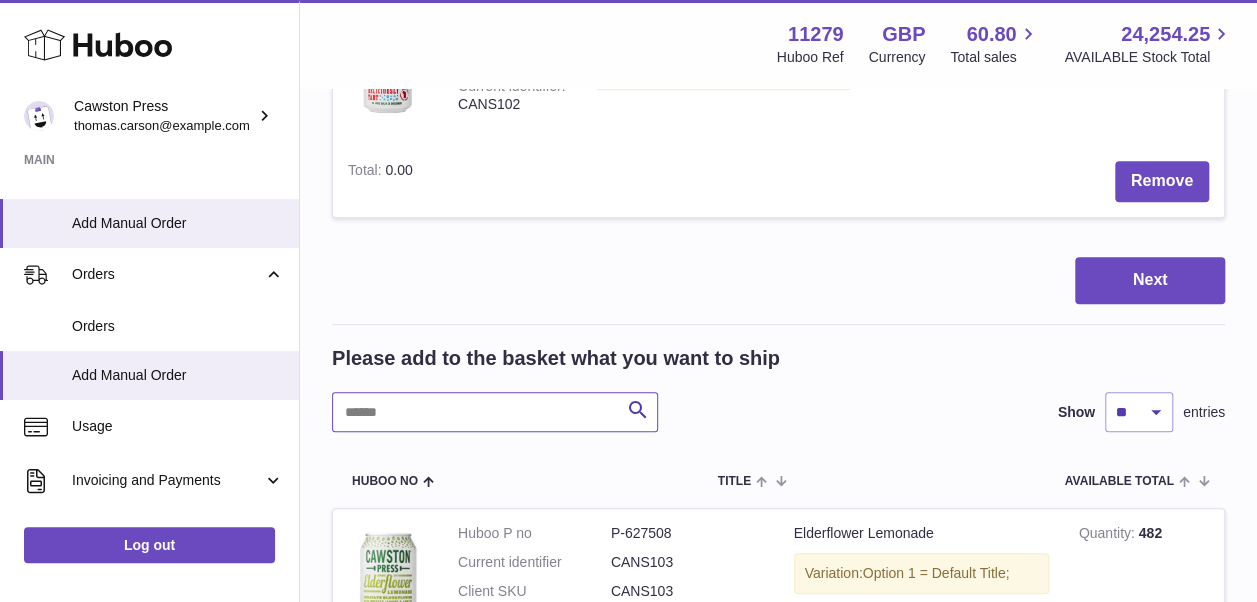 click at bounding box center [495, 412] 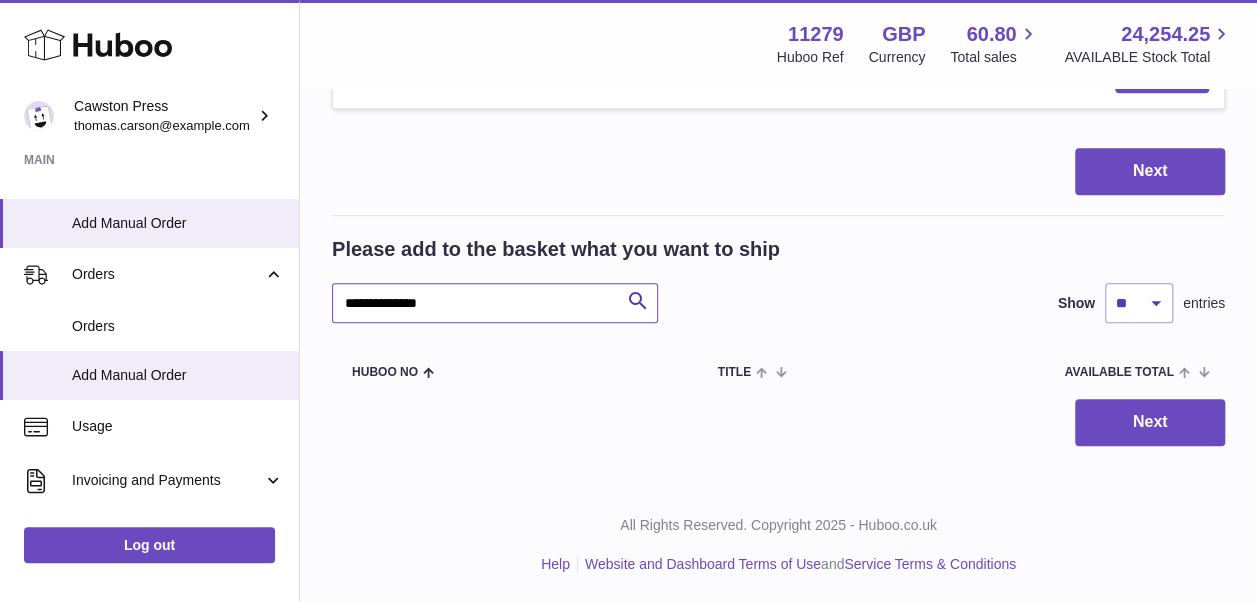 scroll, scrollTop: 714, scrollLeft: 0, axis: vertical 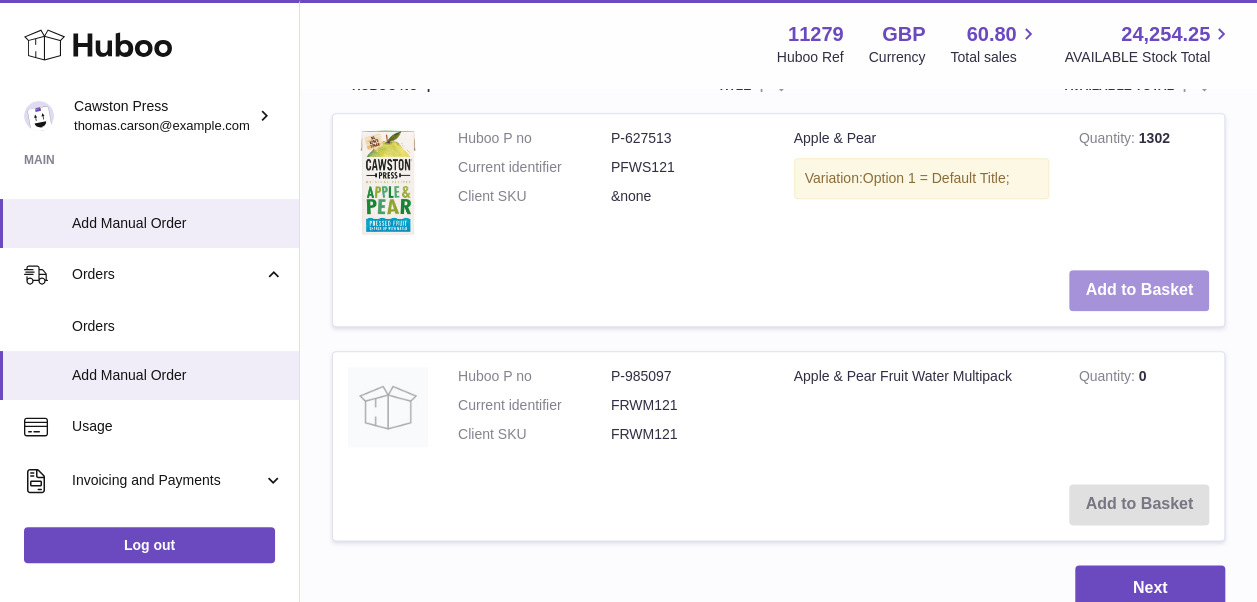 click on "Add to Basket" at bounding box center (1139, 290) 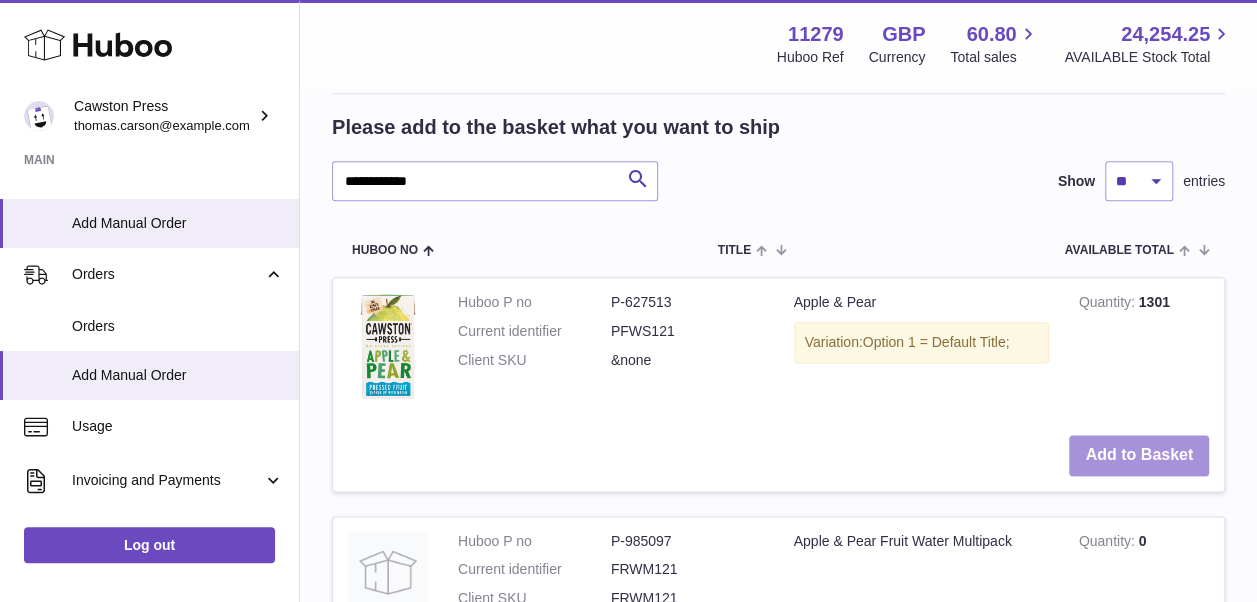 scroll, scrollTop: 1076, scrollLeft: 0, axis: vertical 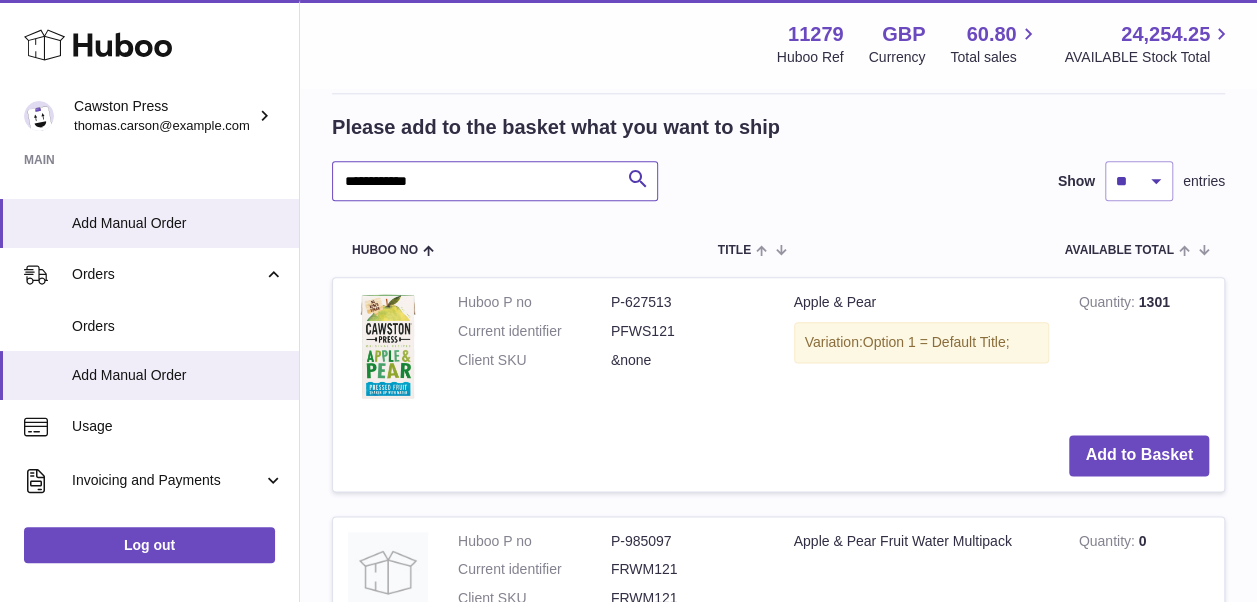 click on "**********" at bounding box center [495, 181] 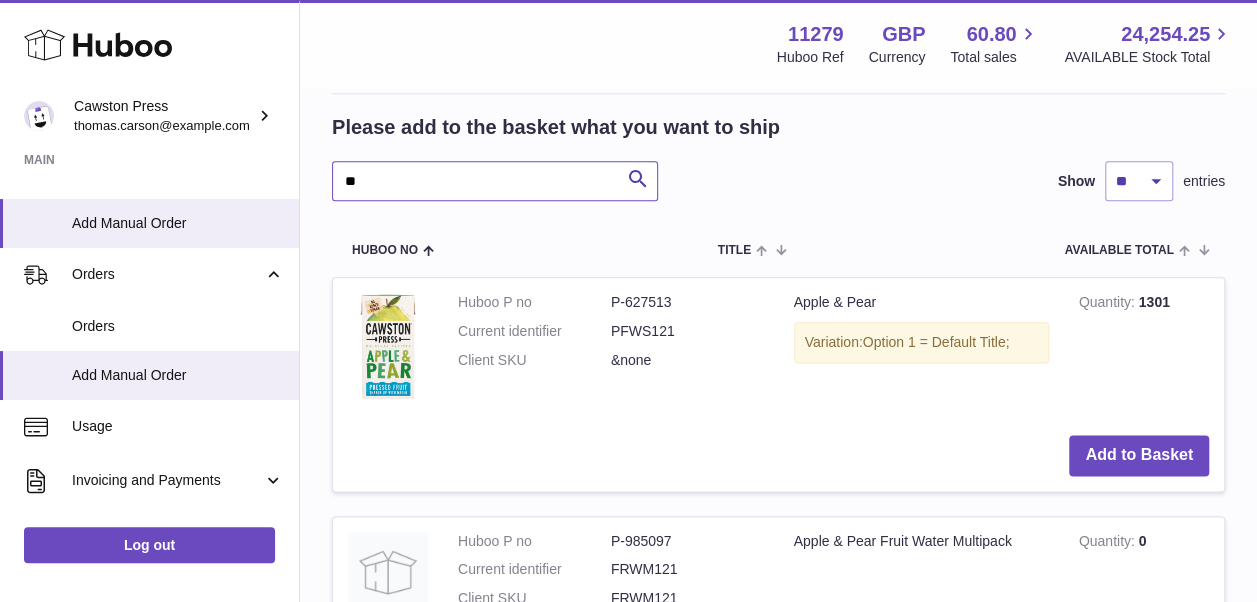 type on "*" 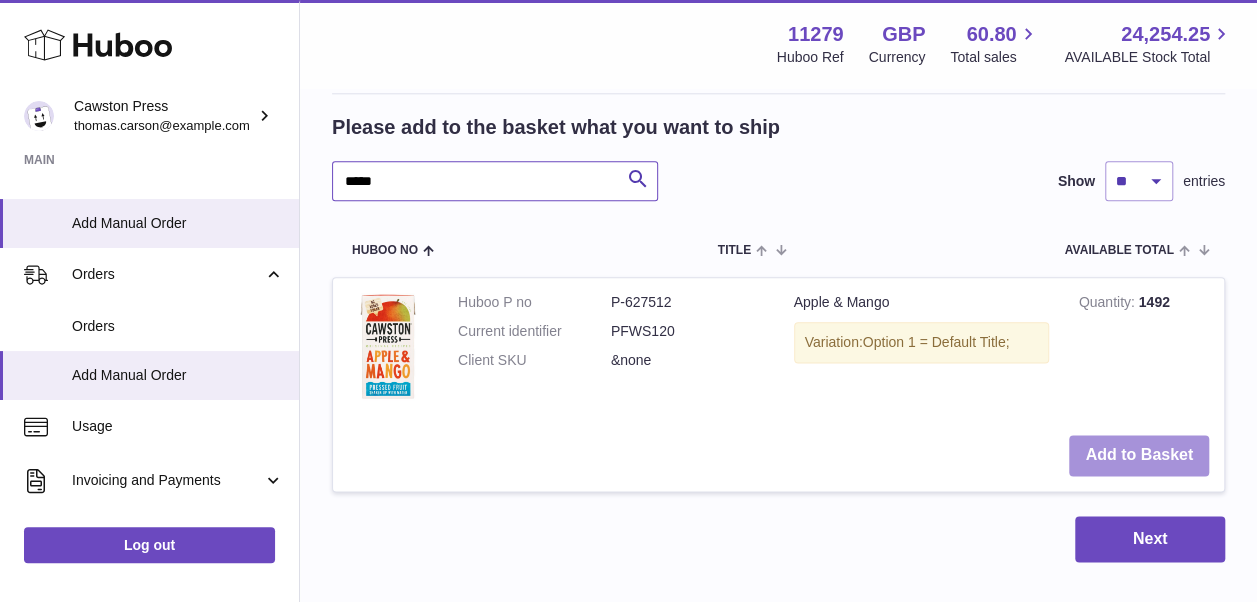 type on "*****" 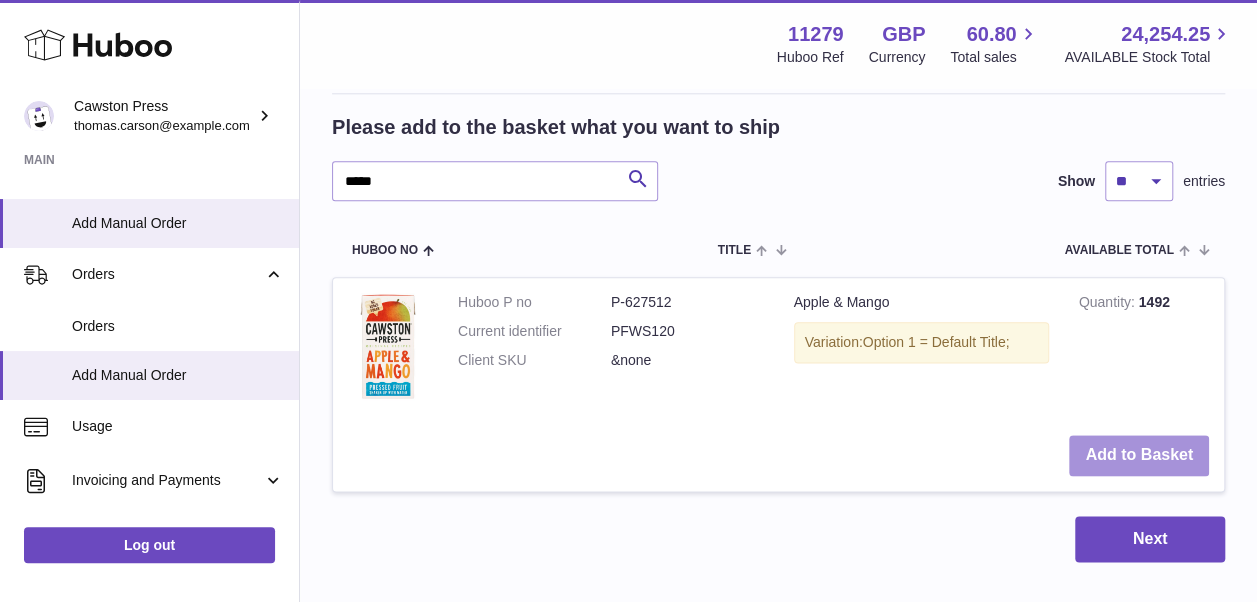 click on "Add to Basket" at bounding box center [1139, 455] 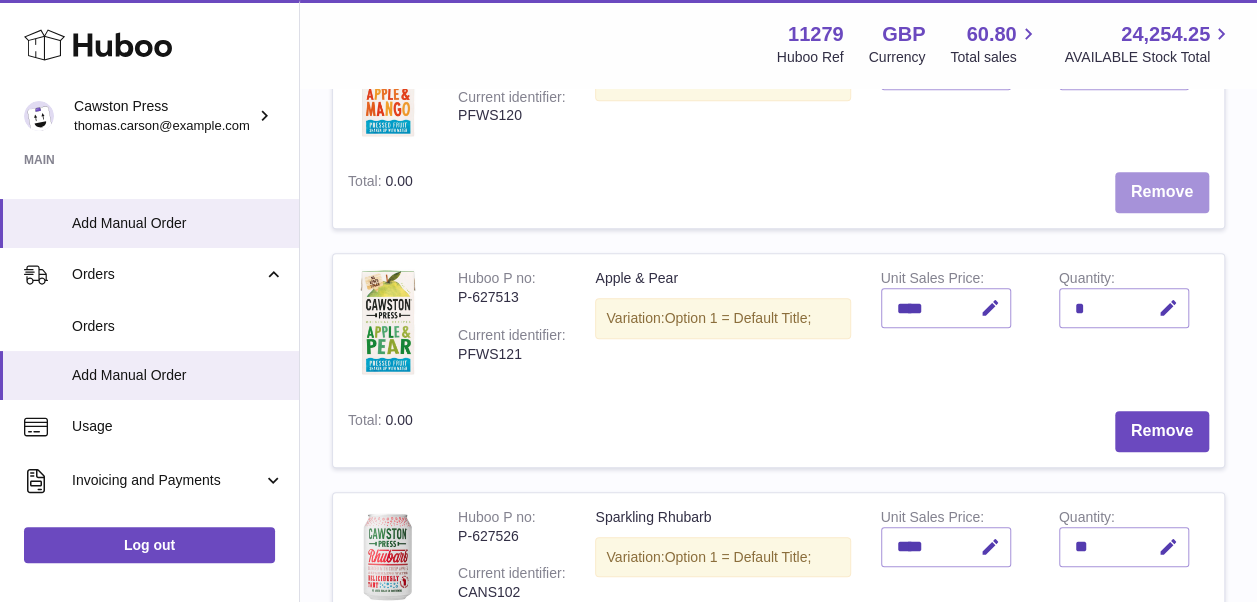 scroll, scrollTop: 496, scrollLeft: 0, axis: vertical 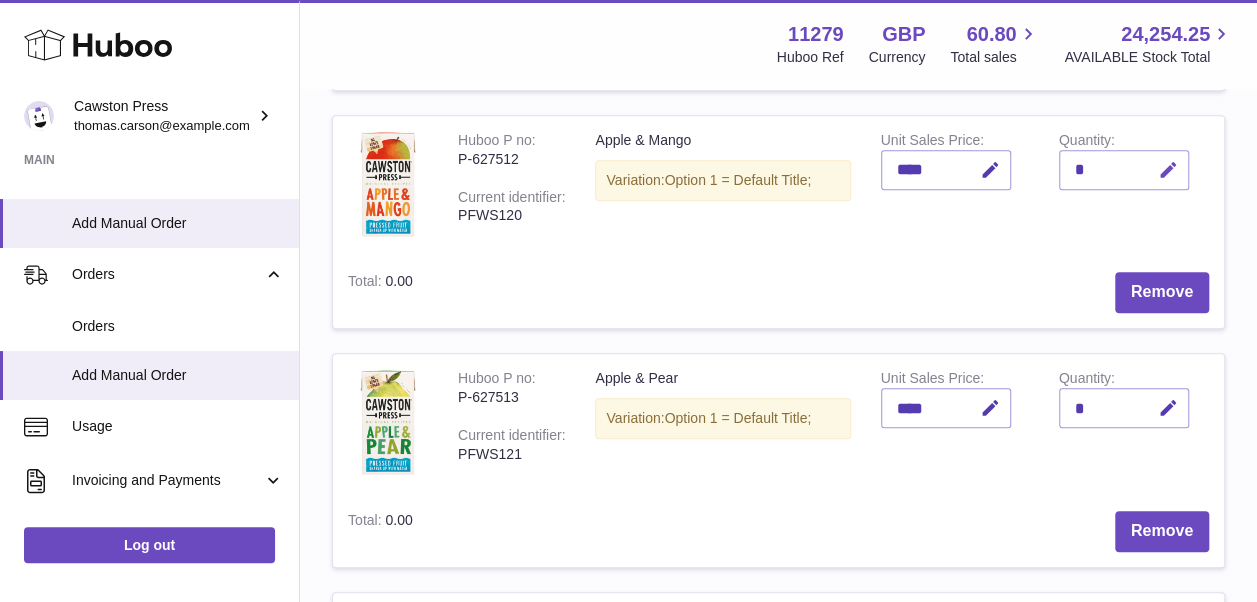 click at bounding box center (1168, 170) 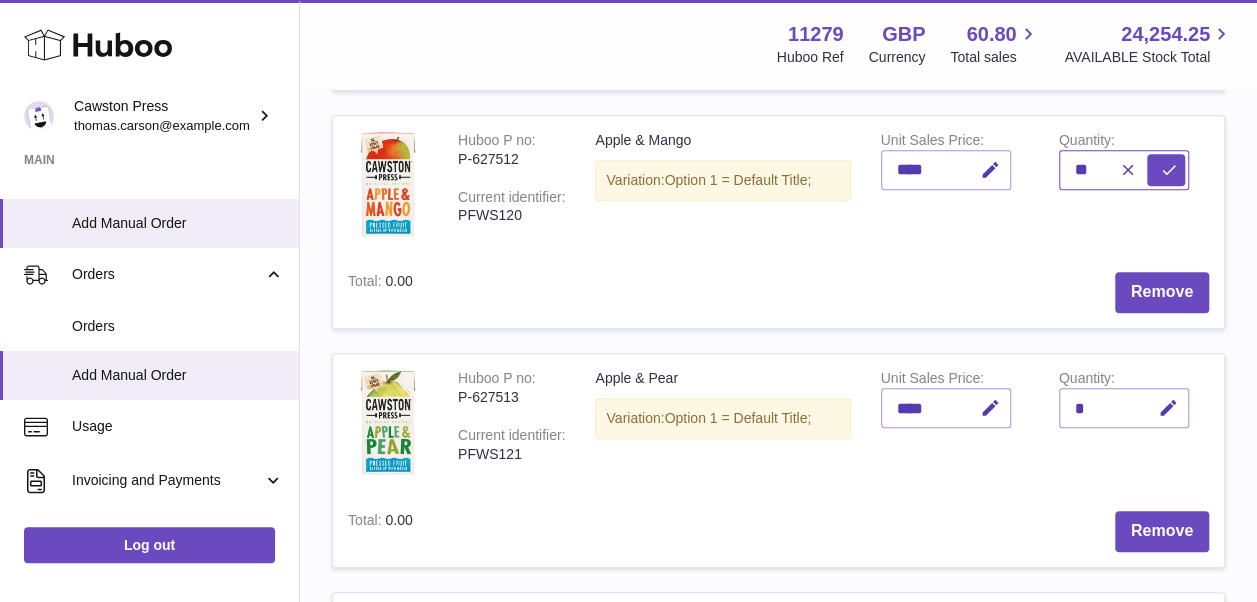type on "**" 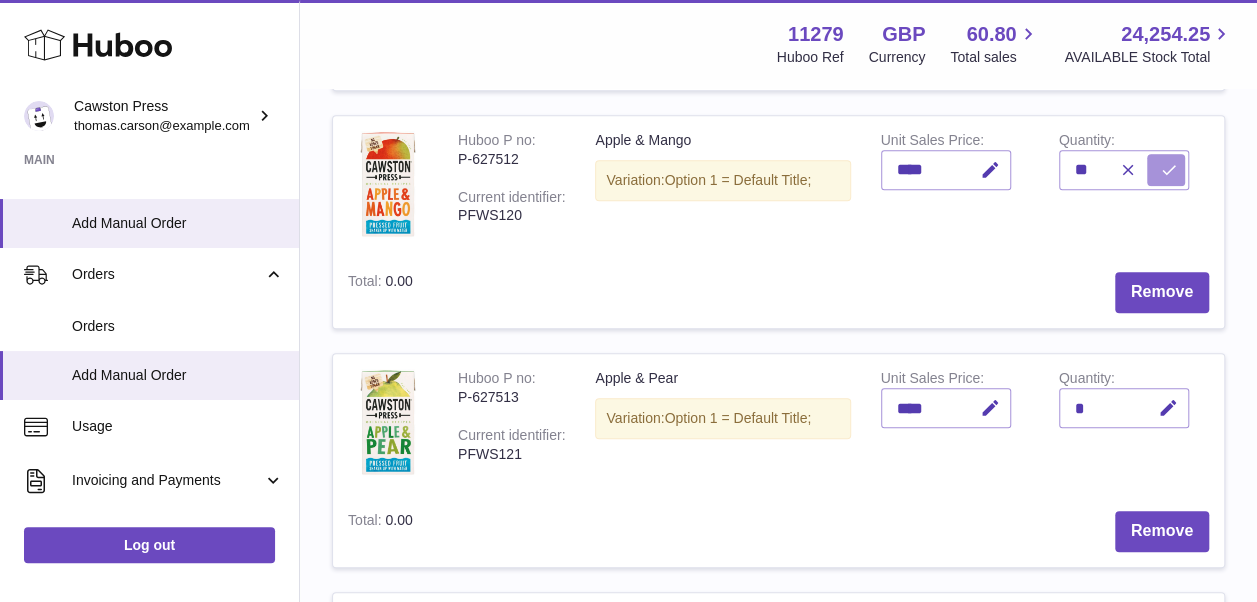 click at bounding box center (1169, 170) 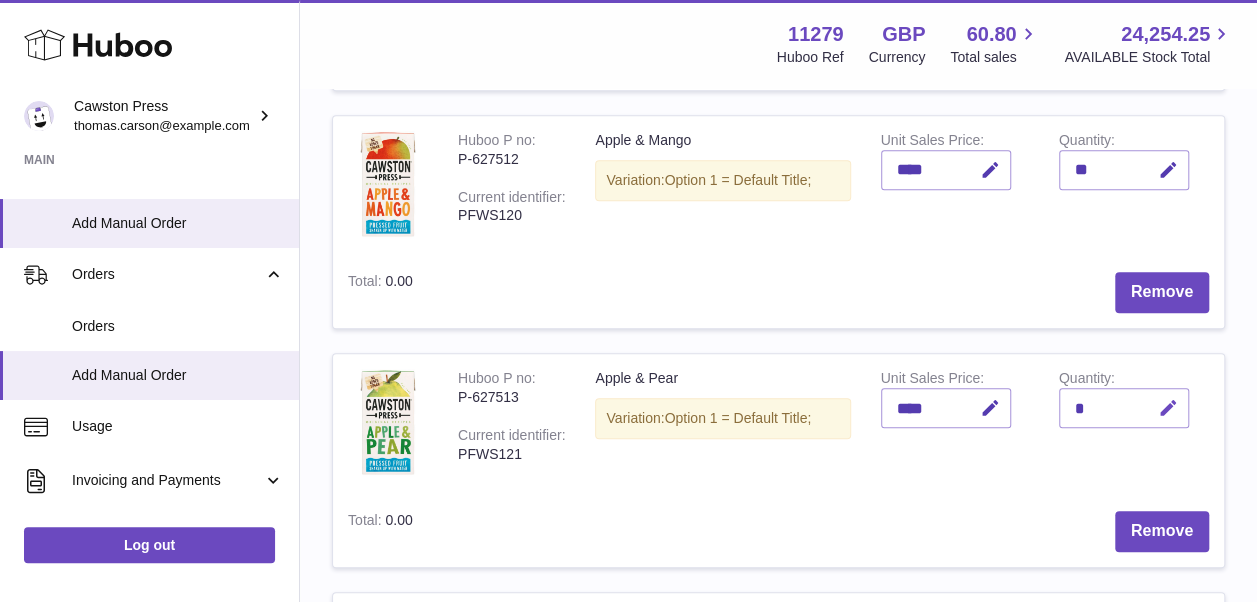 click at bounding box center [1168, 408] 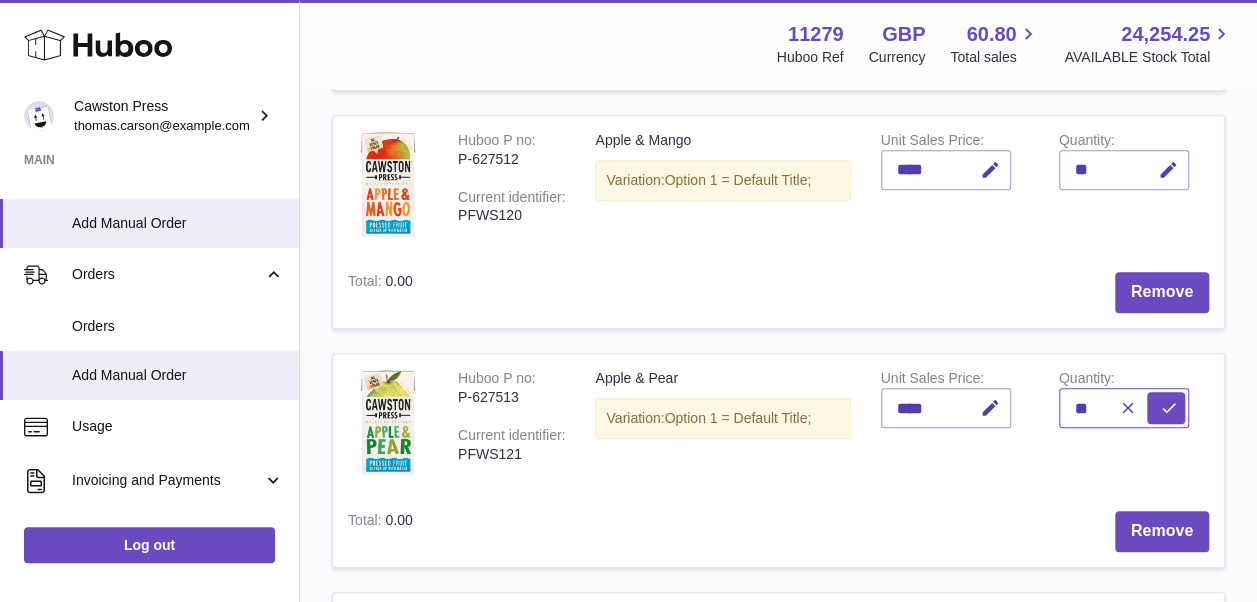 type on "**" 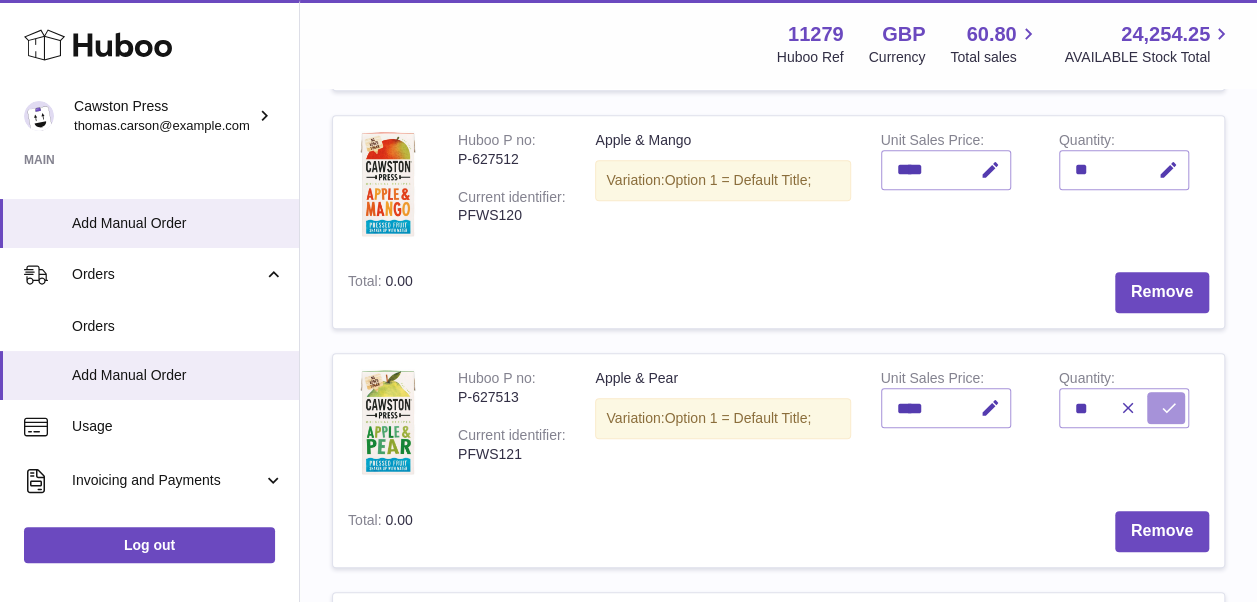 click at bounding box center [1169, 408] 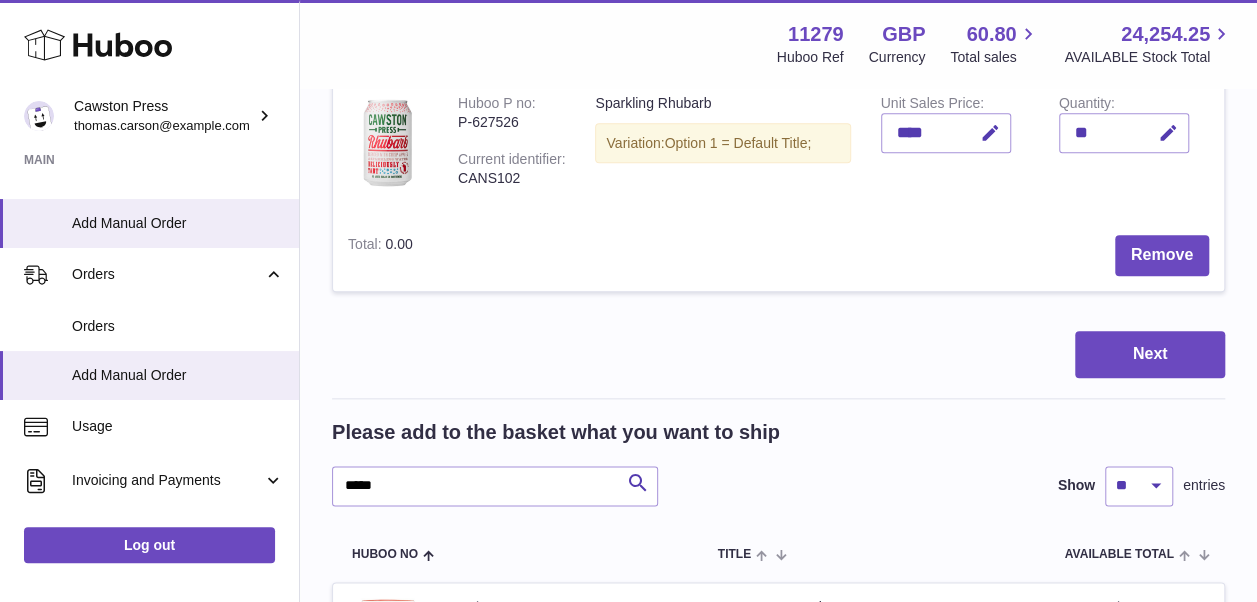 scroll, scrollTop: 1112, scrollLeft: 0, axis: vertical 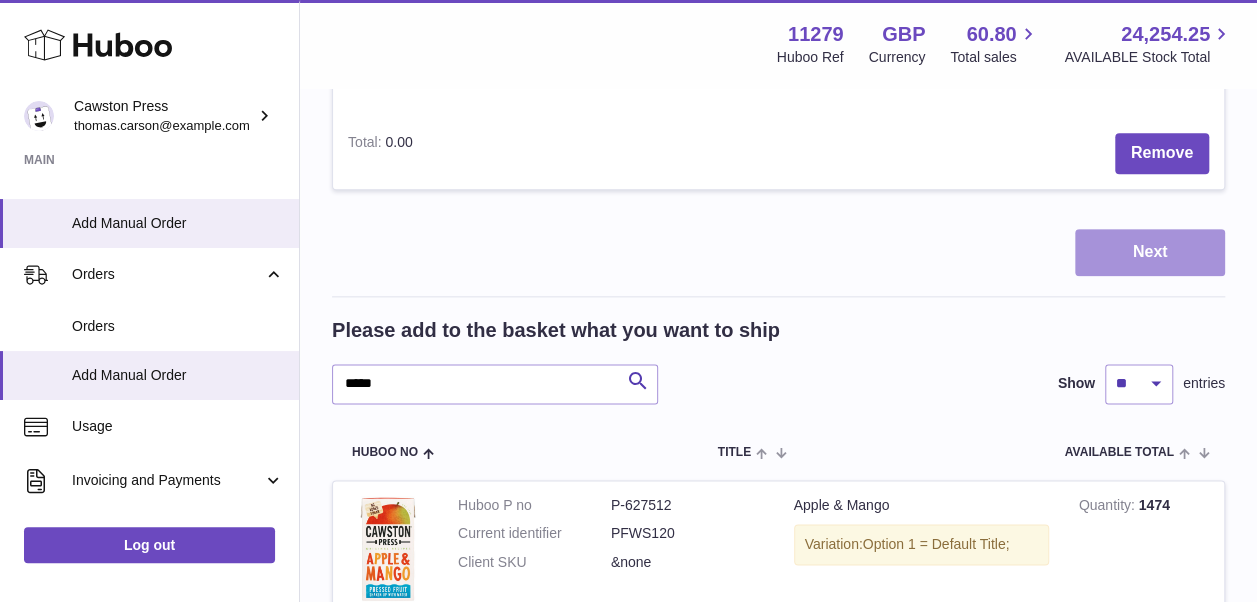 click on "Next" at bounding box center (1150, 252) 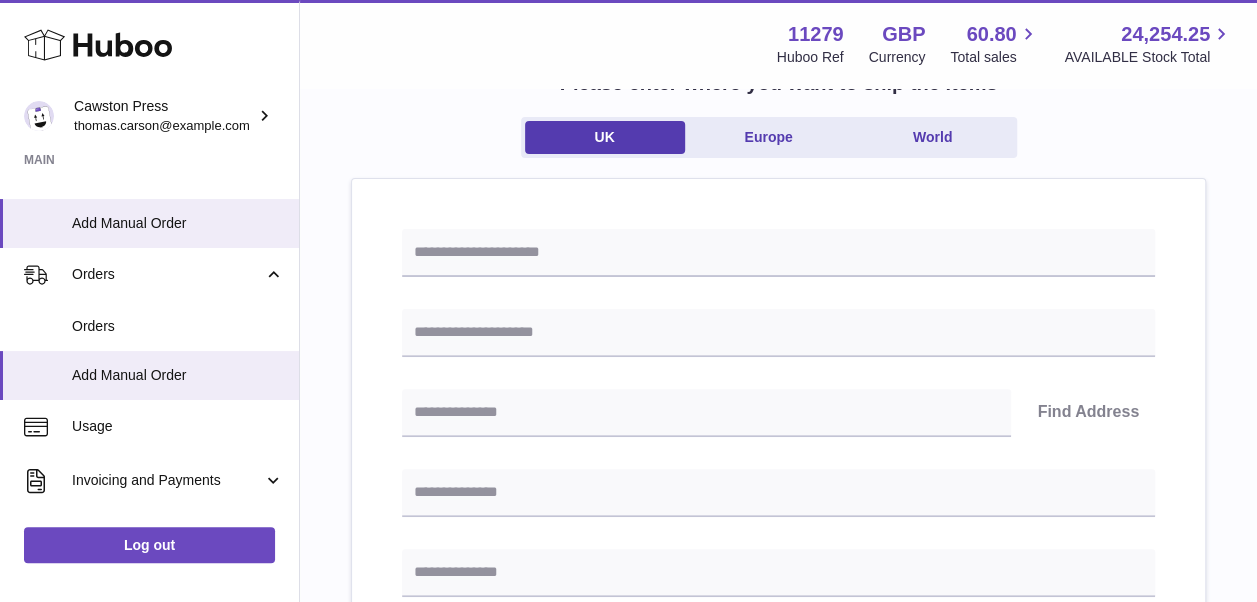 scroll, scrollTop: 152, scrollLeft: 0, axis: vertical 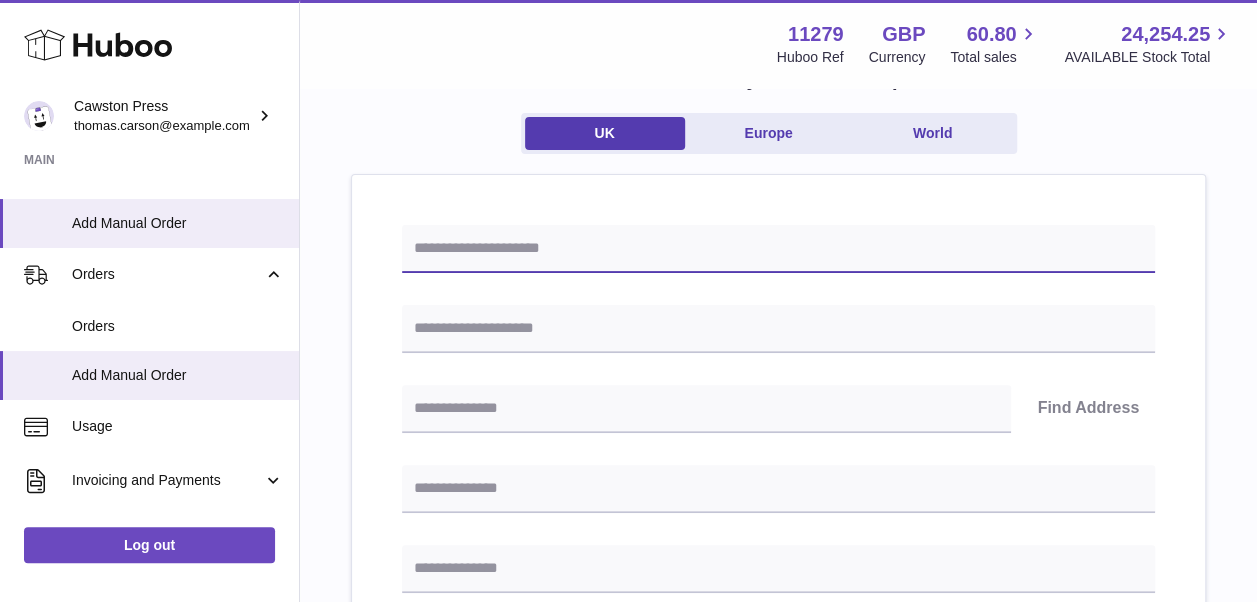 click at bounding box center (778, 249) 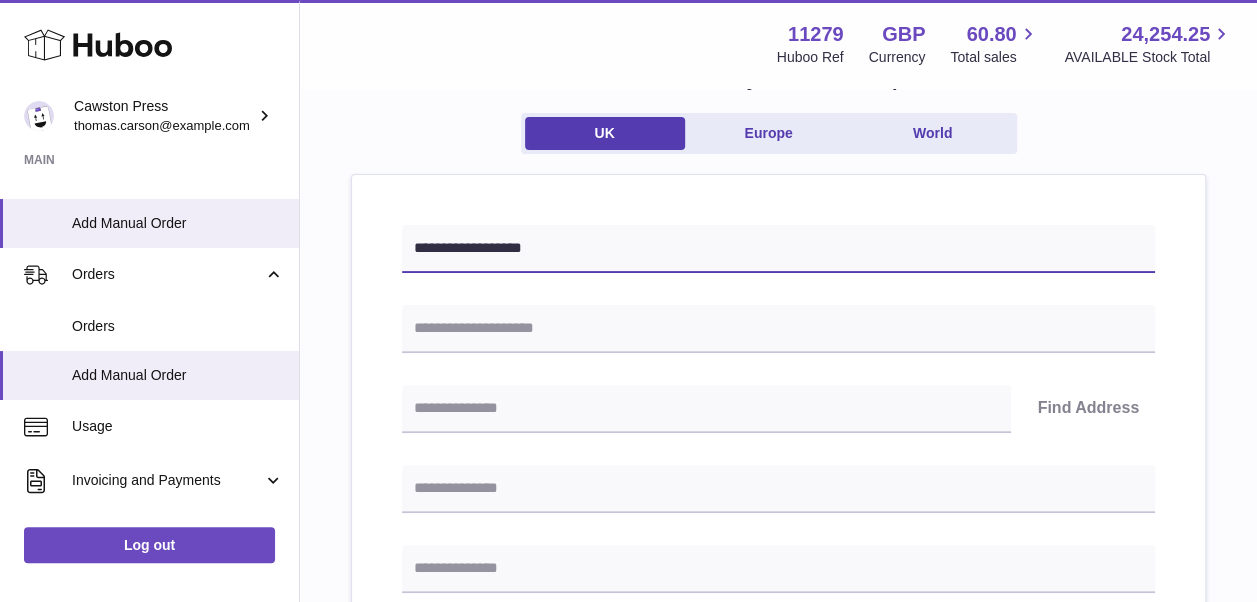 type on "**********" 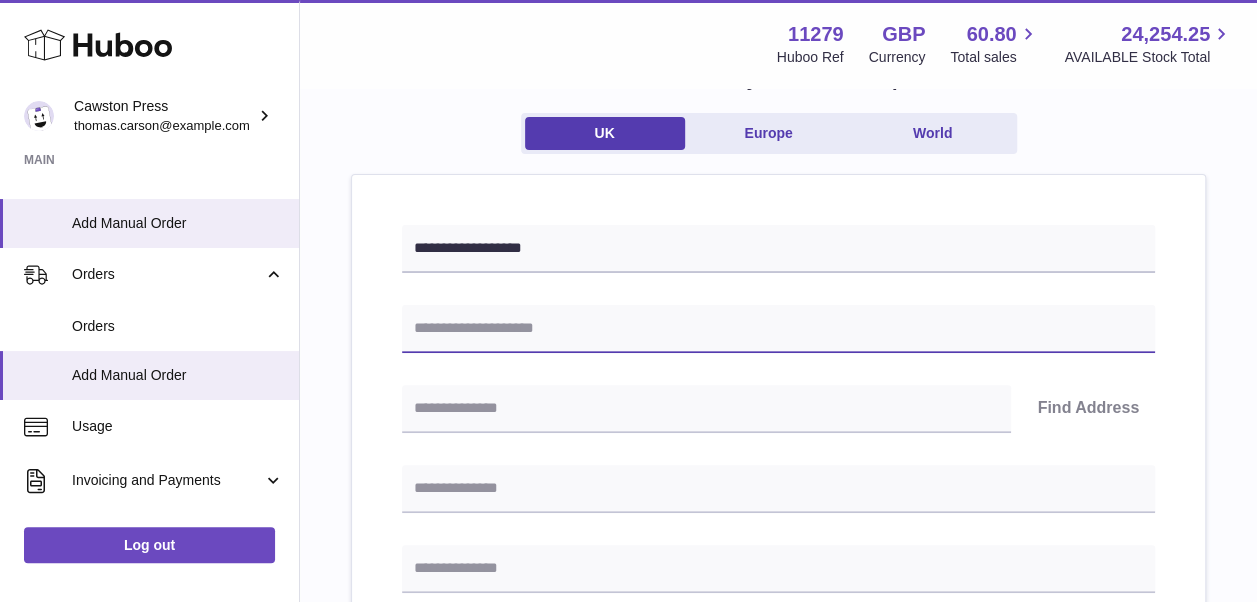 click at bounding box center [778, 329] 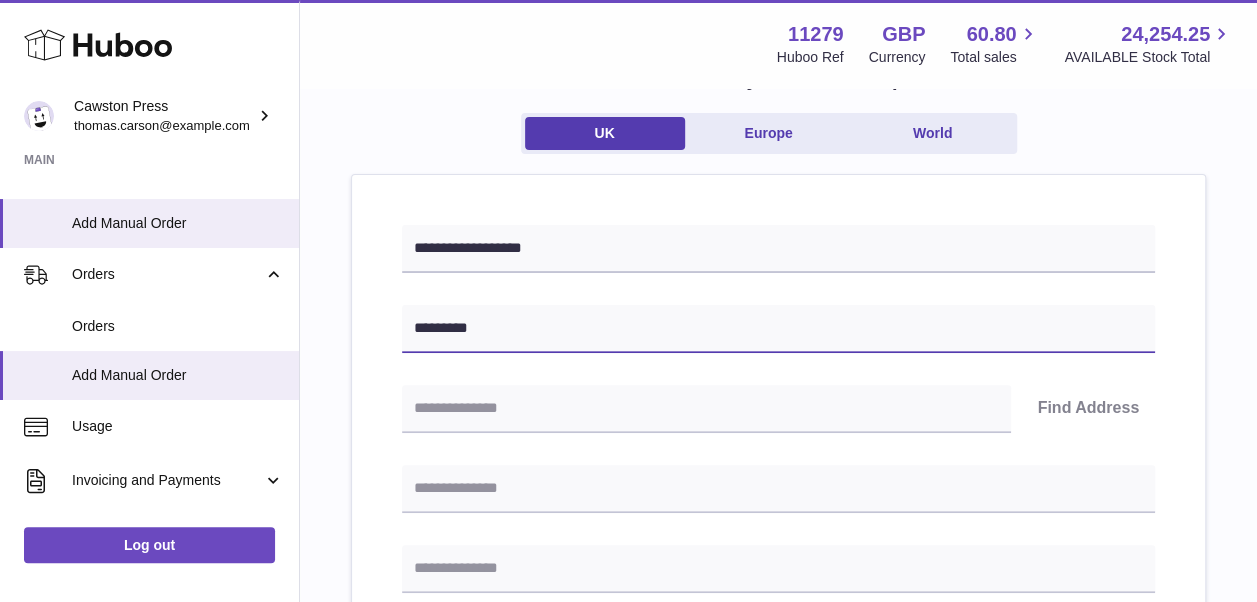 type on "*********" 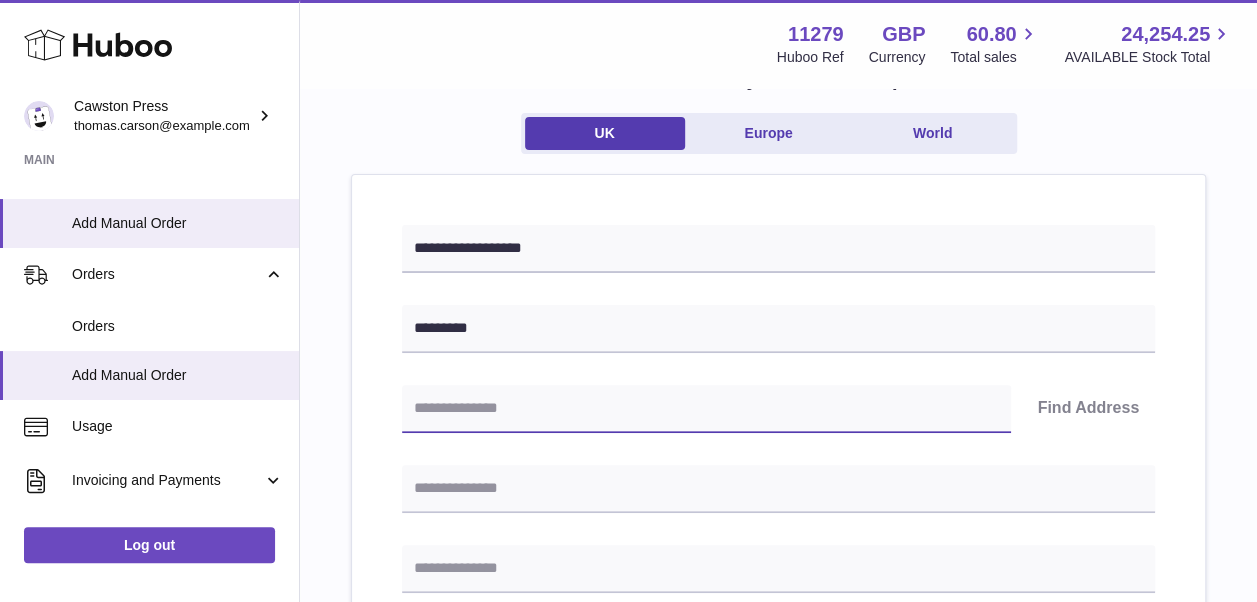 click at bounding box center (706, 409) 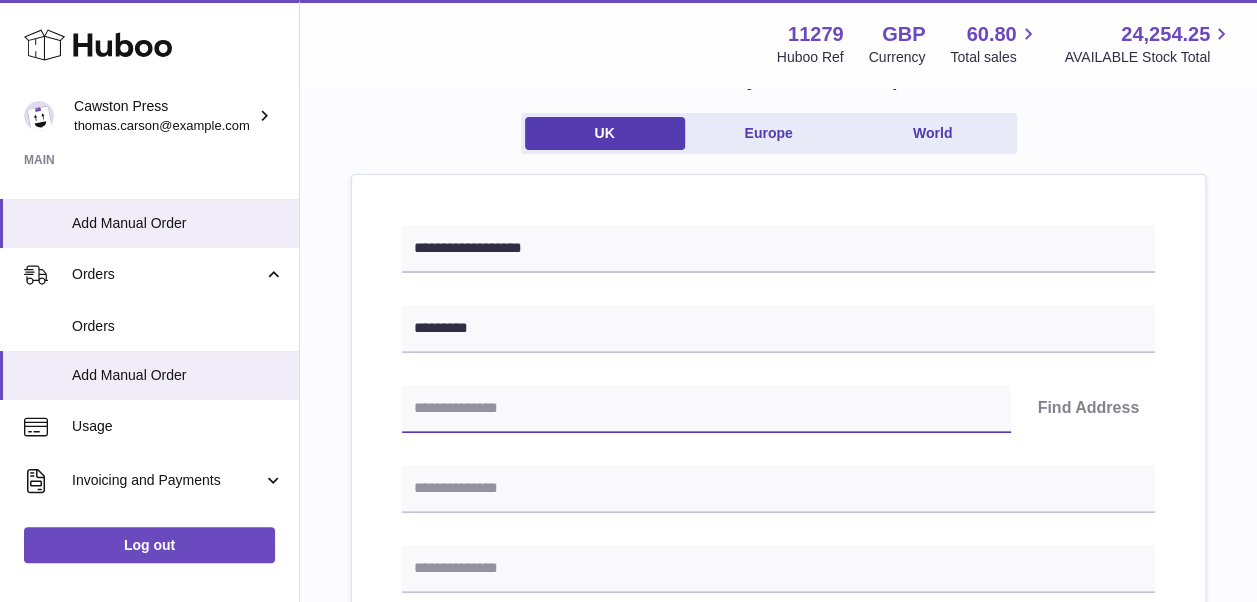 paste on "********" 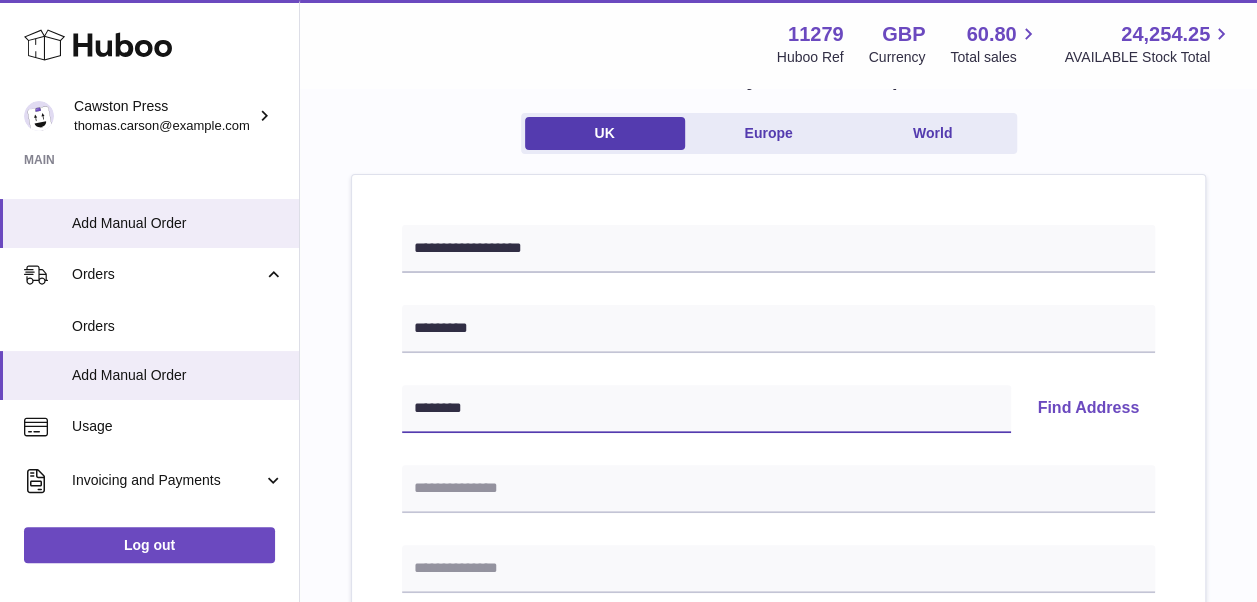 type on "********" 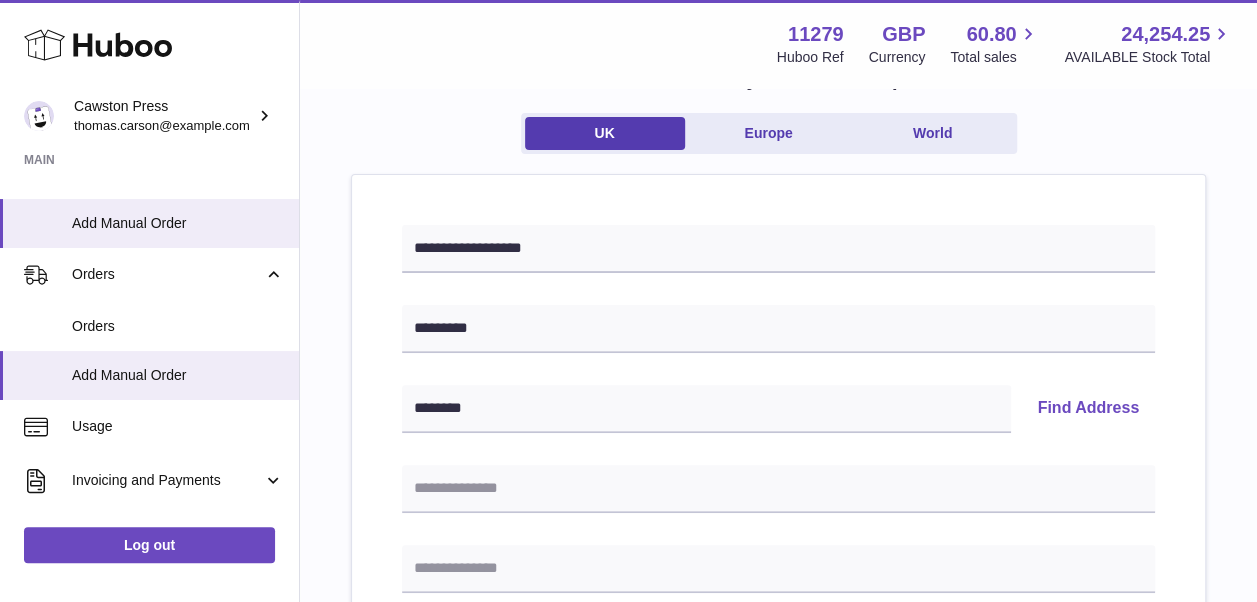 click on "Find Address" at bounding box center [1088, 409] 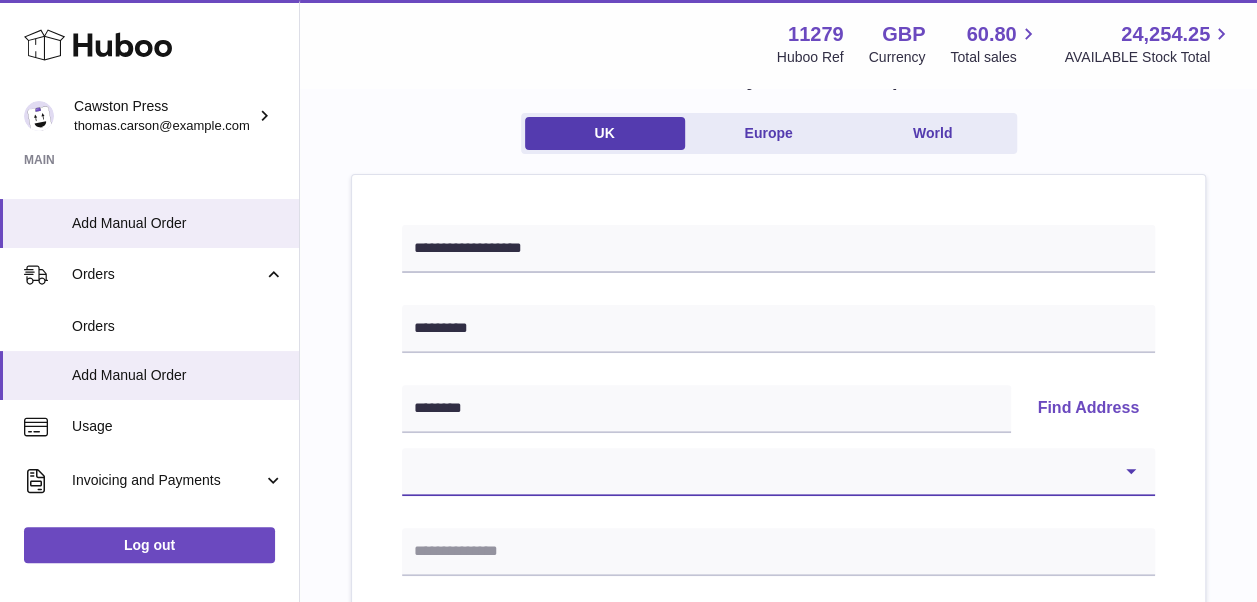 click on "**********" at bounding box center [778, 472] 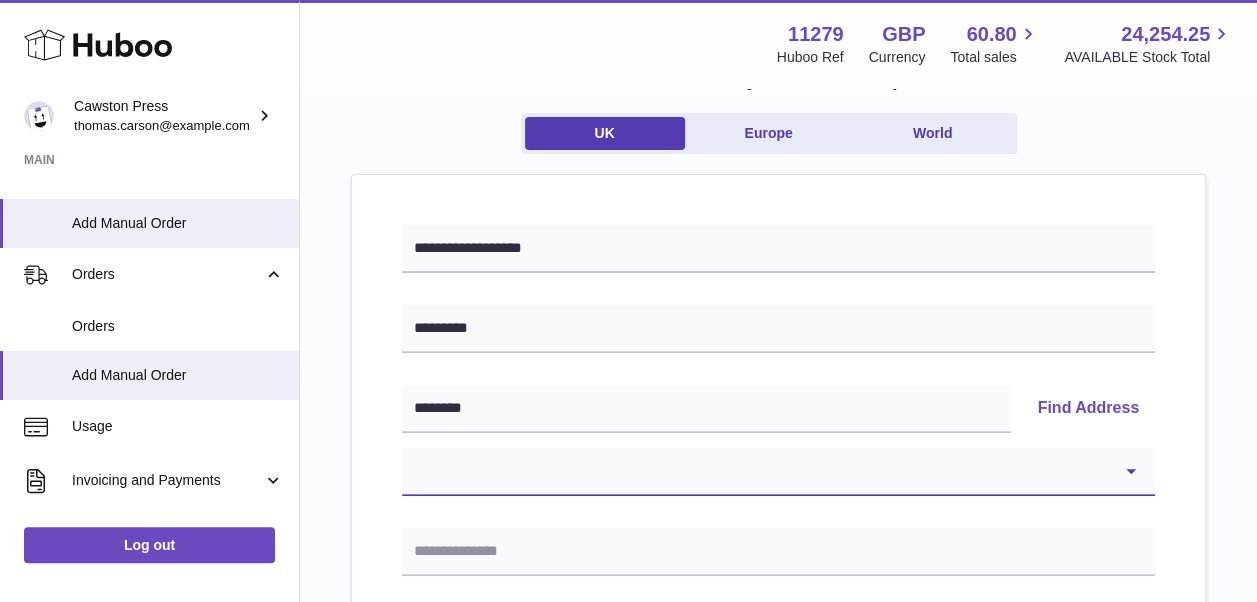 select on "*" 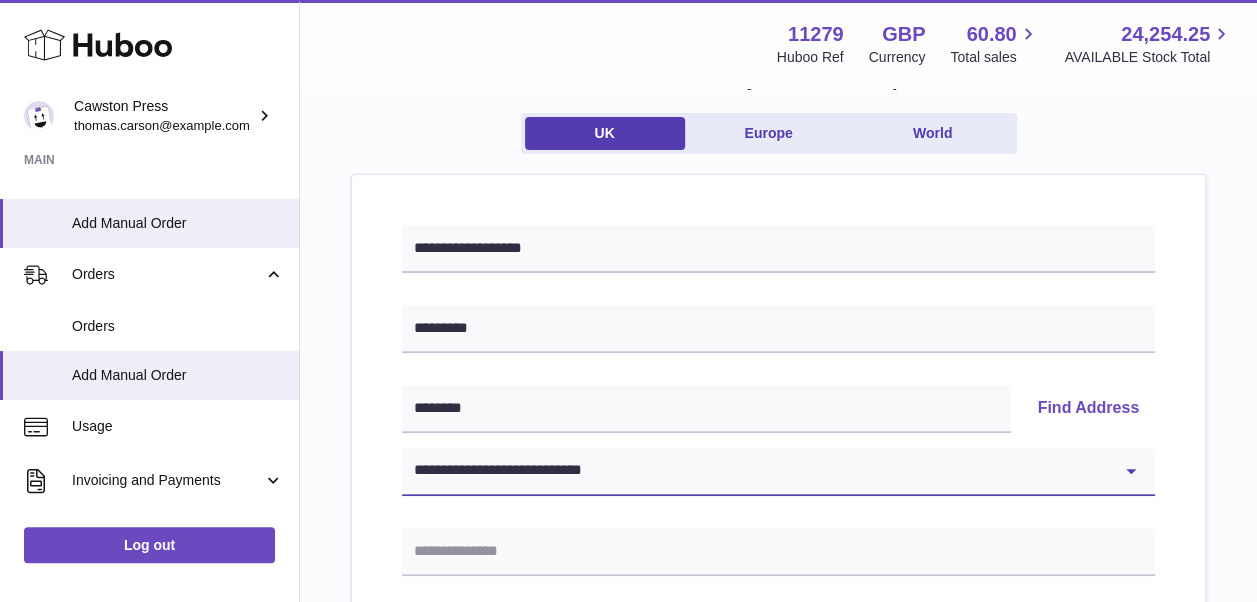 click on "**********" at bounding box center (778, 472) 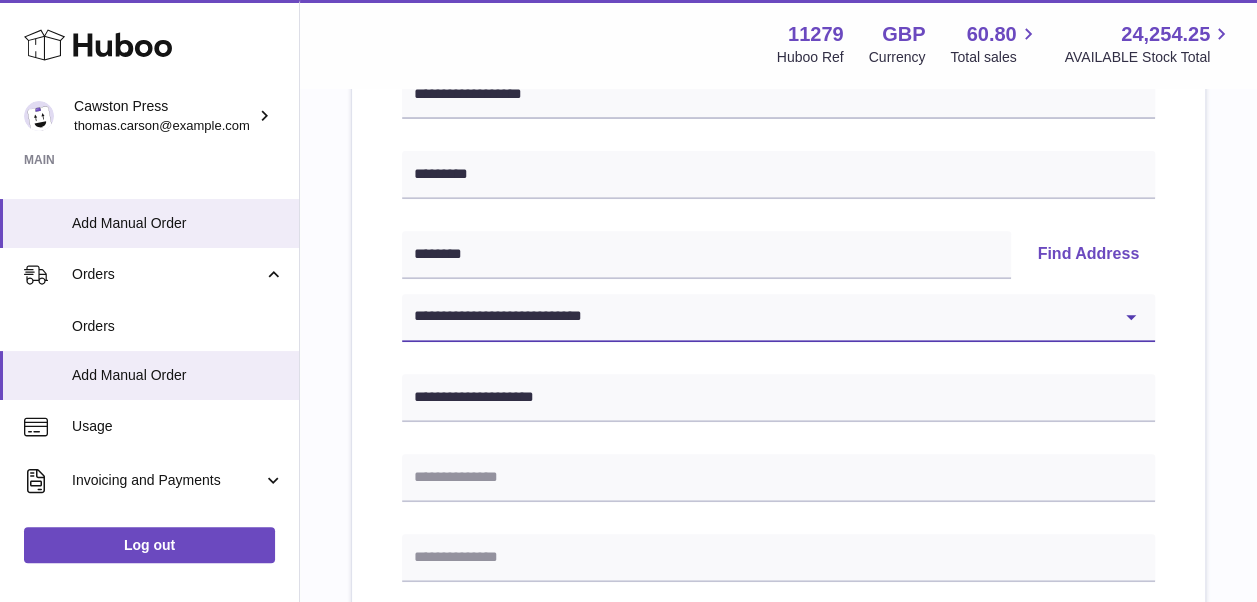 scroll, scrollTop: 308, scrollLeft: 0, axis: vertical 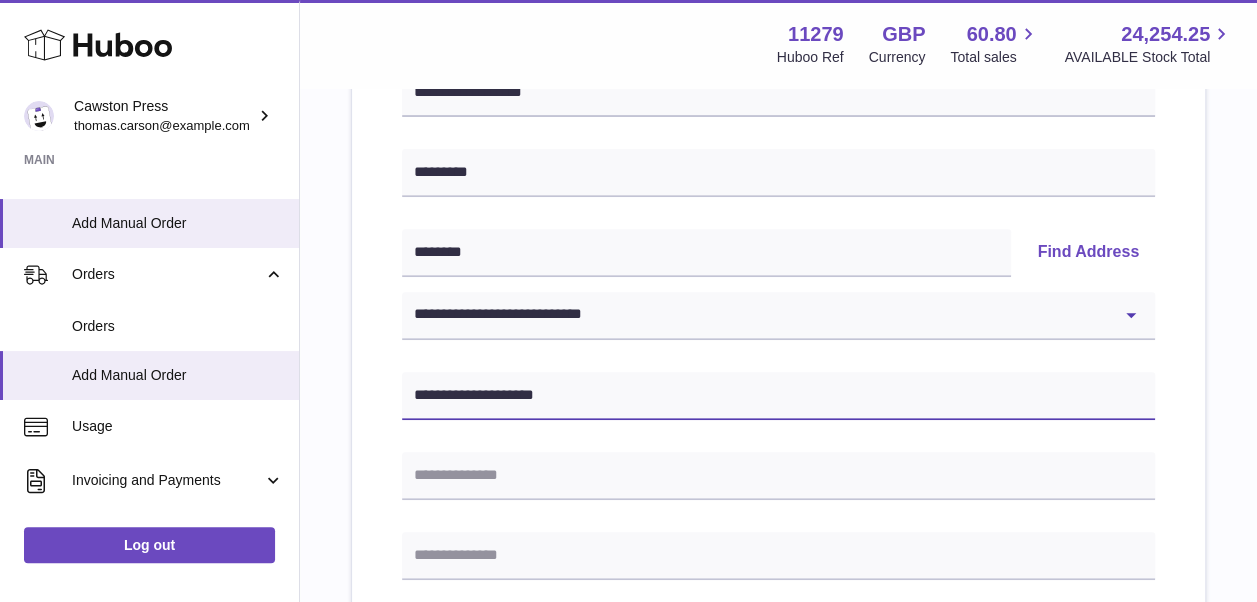 drag, startPoint x: 616, startPoint y: 397, endPoint x: 366, endPoint y: 384, distance: 250.33777 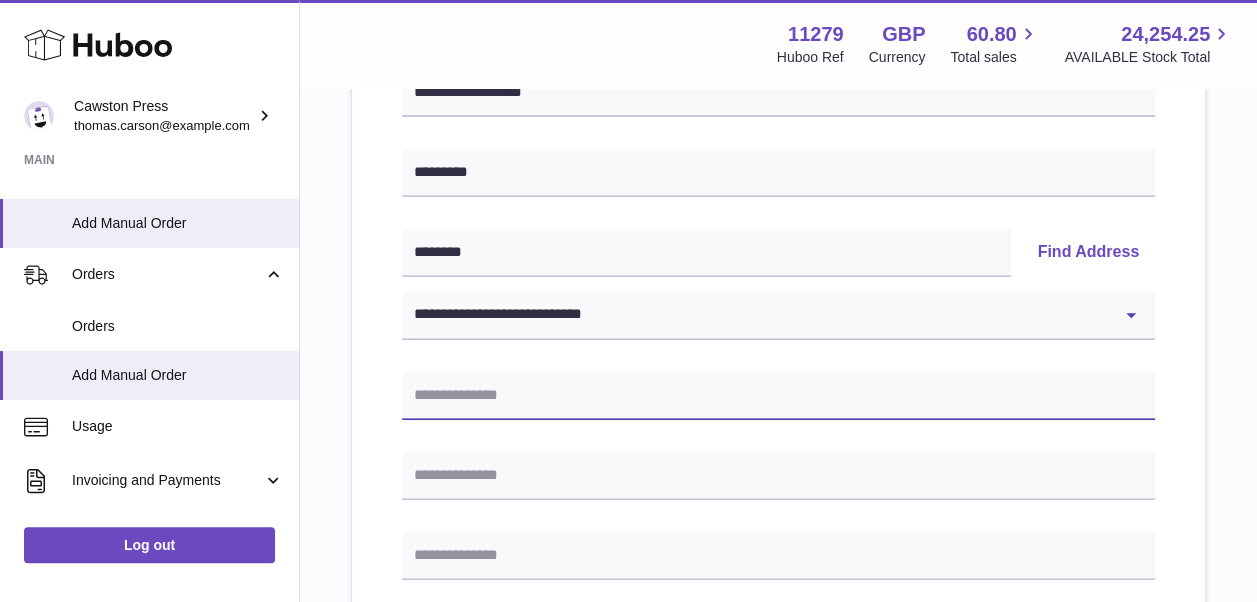 type 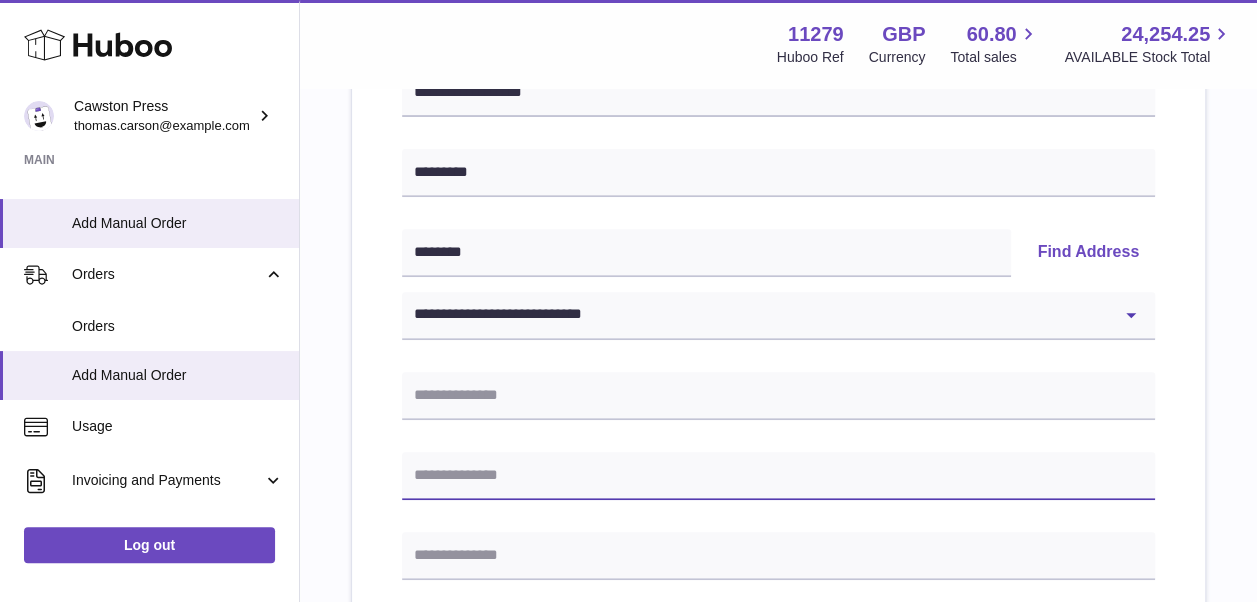 click at bounding box center (778, 476) 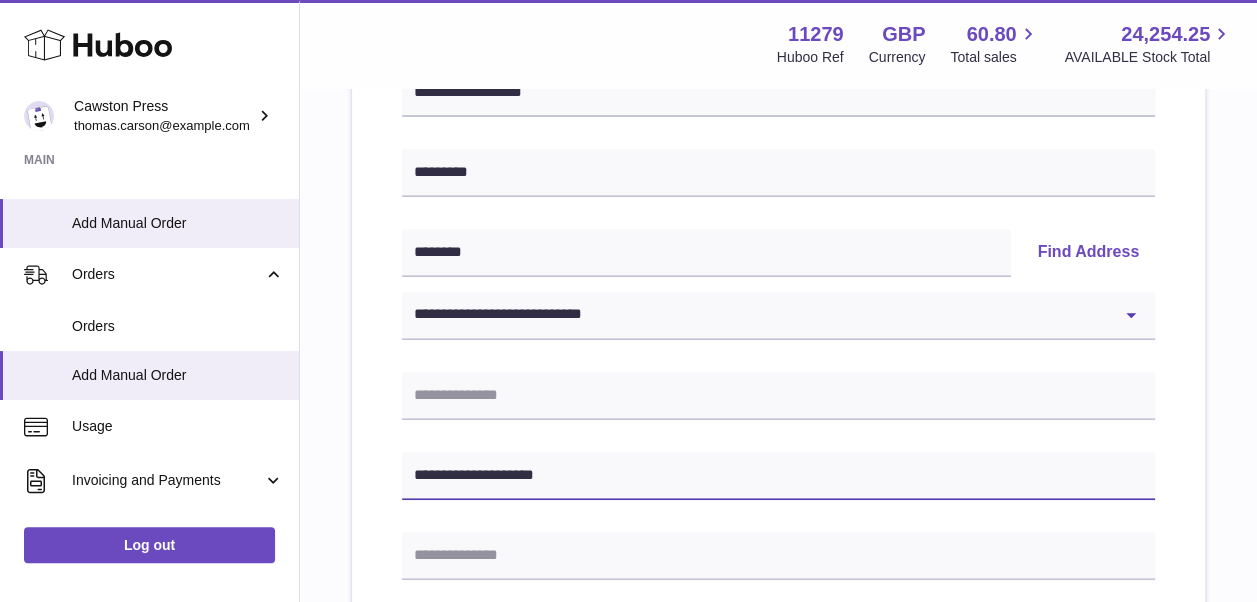 click on "**********" at bounding box center [778, 476] 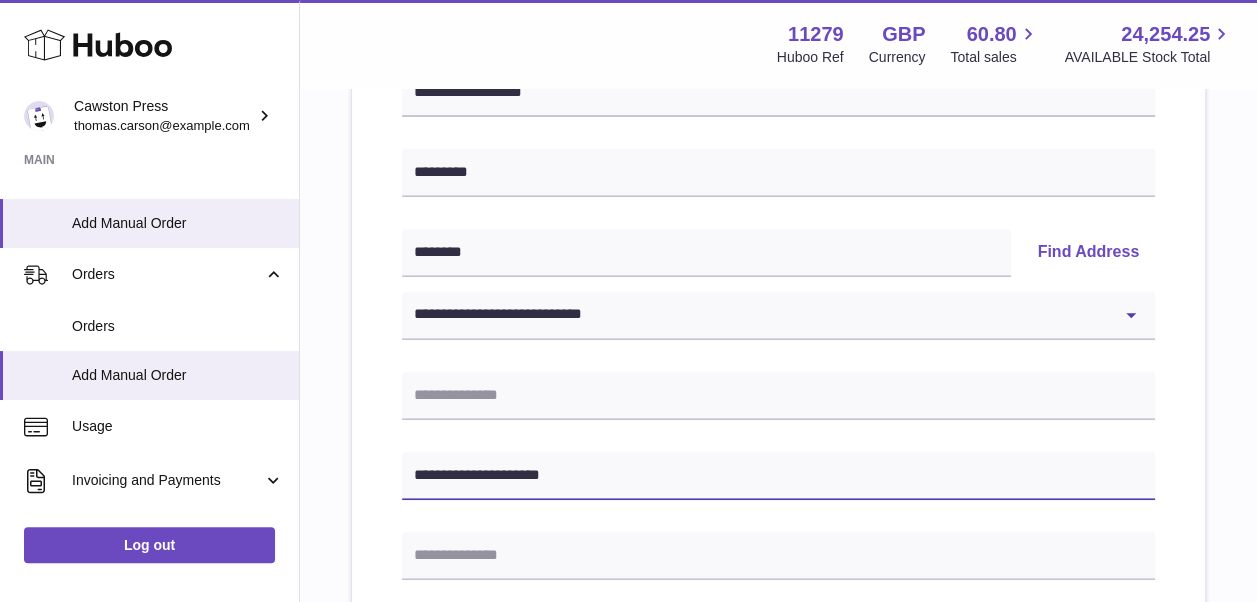 type on "**********" 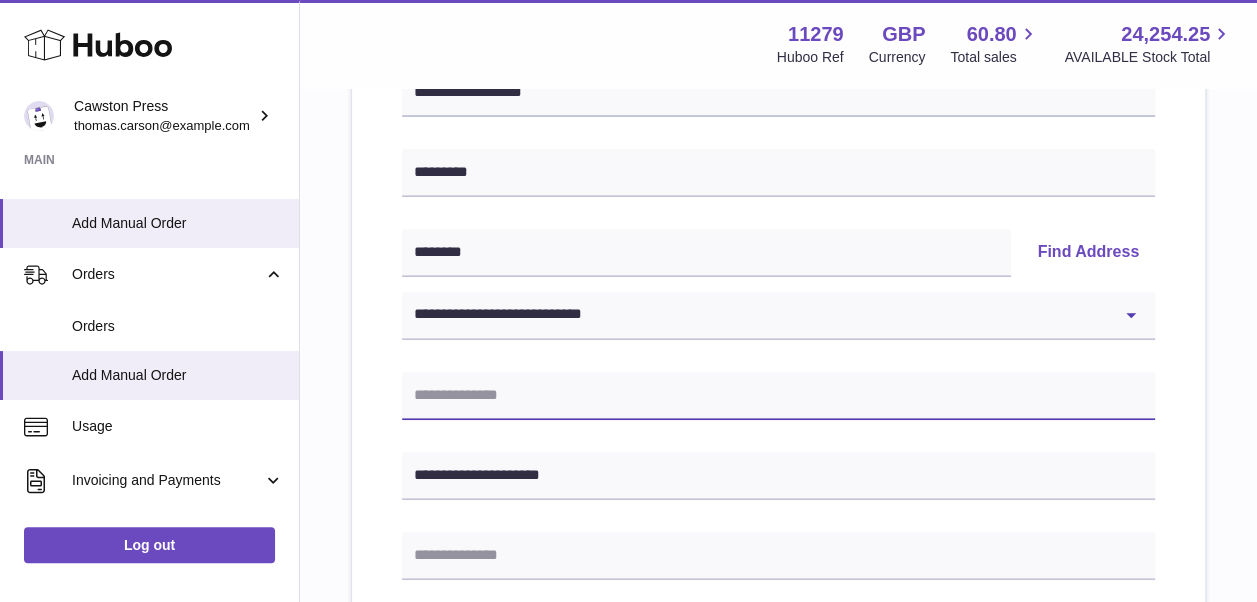 click at bounding box center [778, 396] 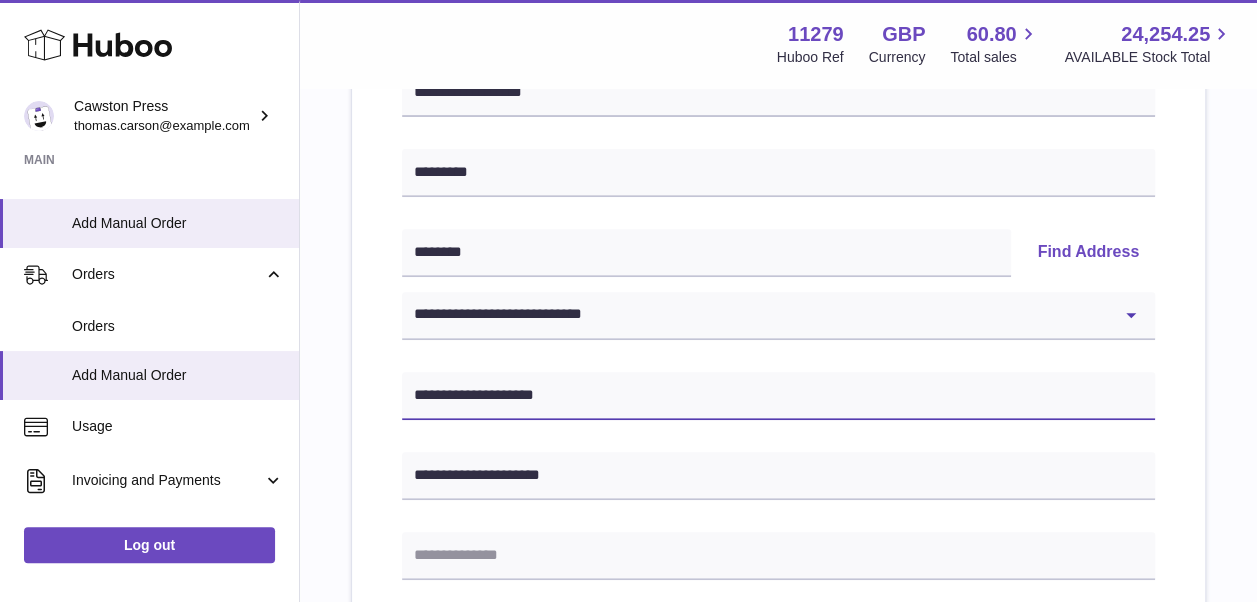 click on "**********" at bounding box center (778, 396) 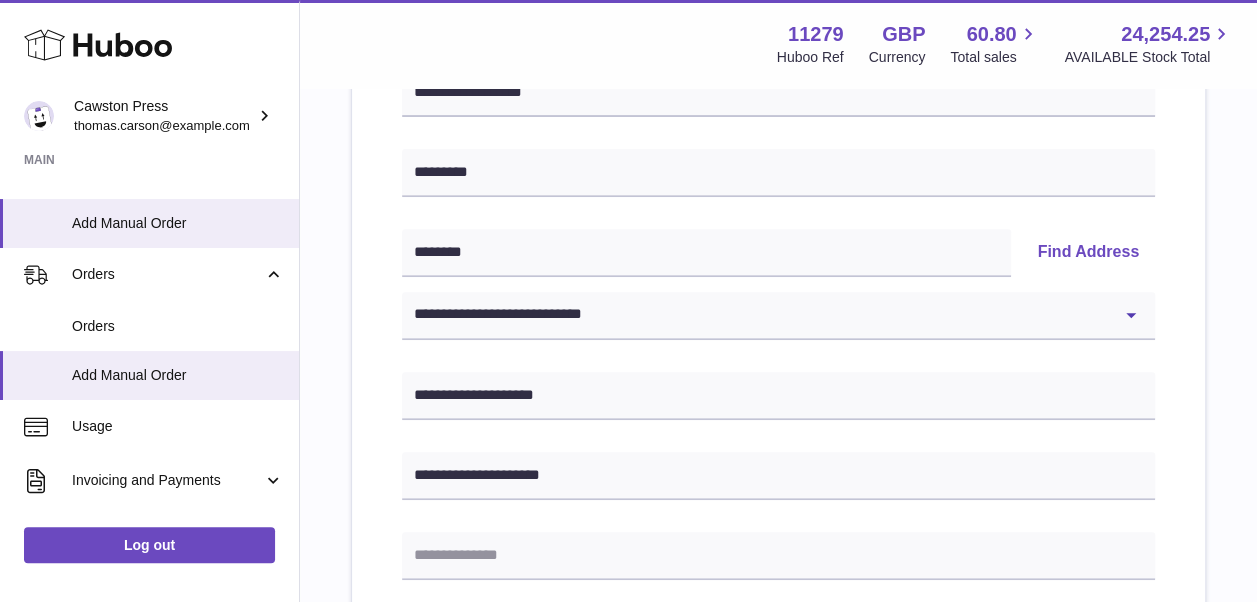 drag, startPoint x: 434, startPoint y: 393, endPoint x: 570, endPoint y: 48, distance: 370.83823 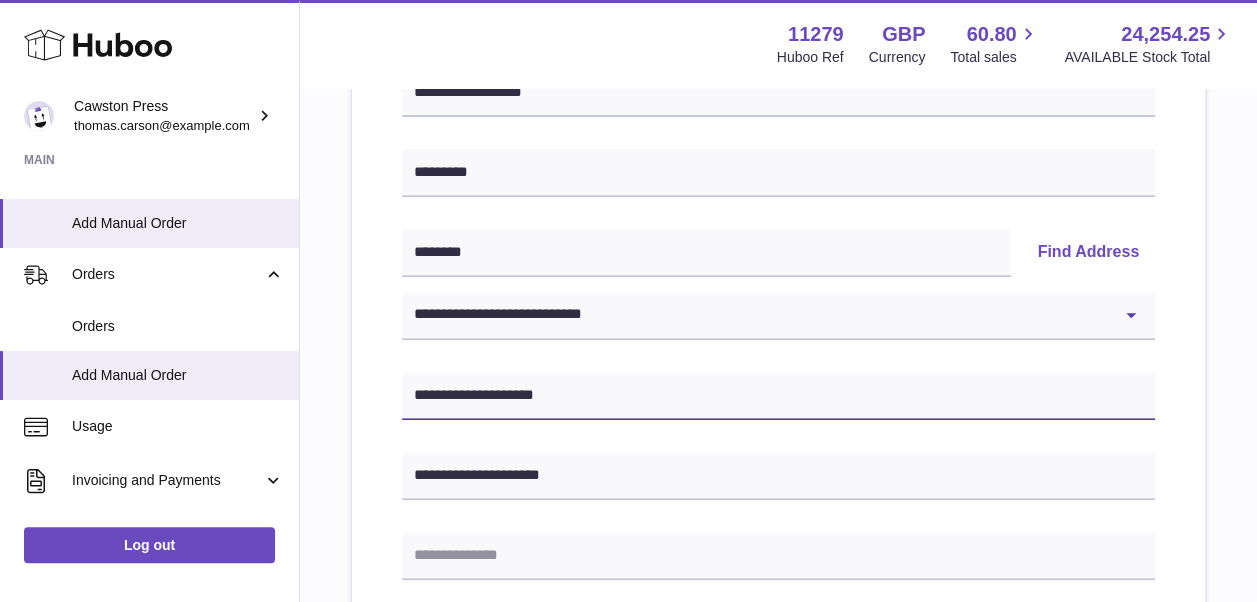 click on "**********" at bounding box center (778, 396) 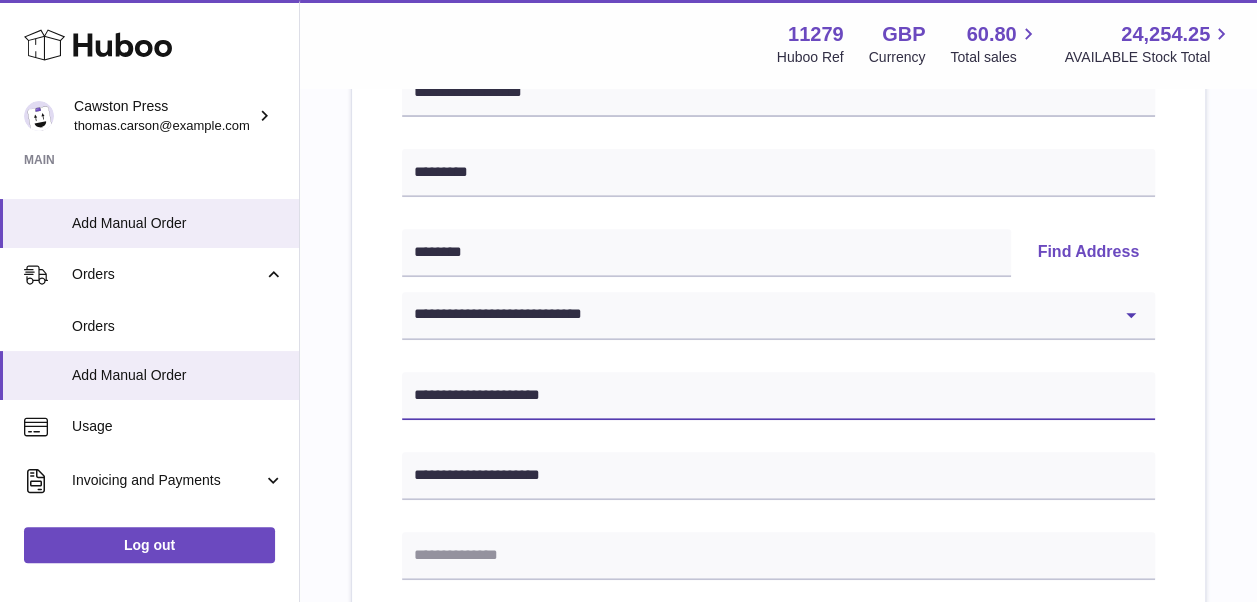 type on "**********" 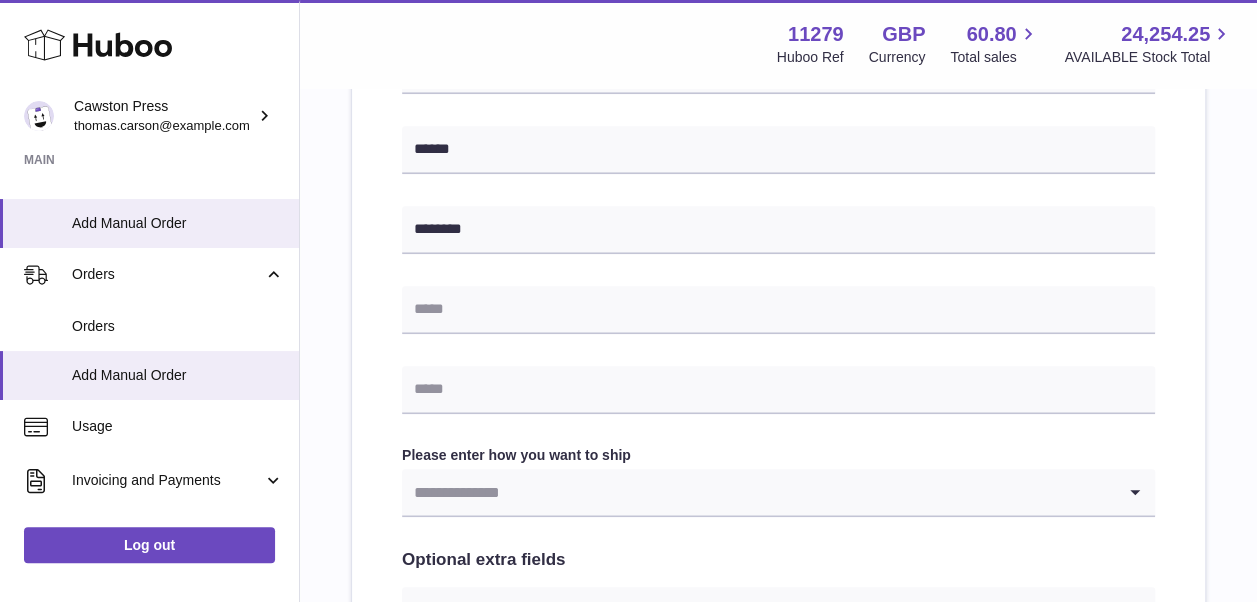 scroll, scrollTop: 811, scrollLeft: 0, axis: vertical 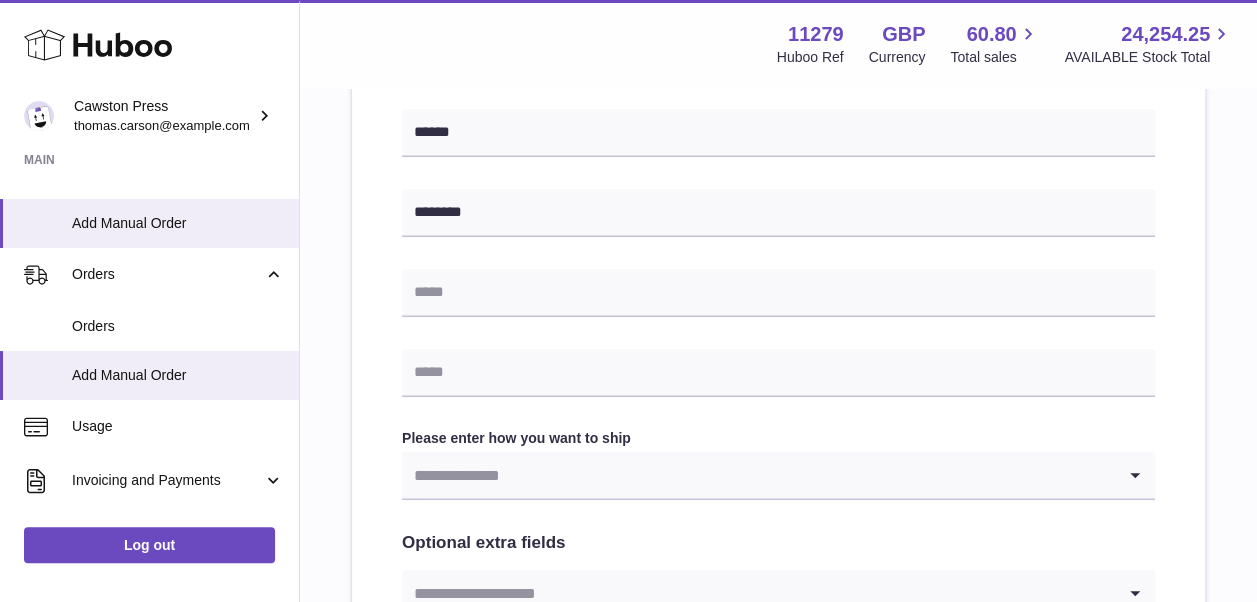 click on "Please enter how you want to ship" at bounding box center (778, 438) 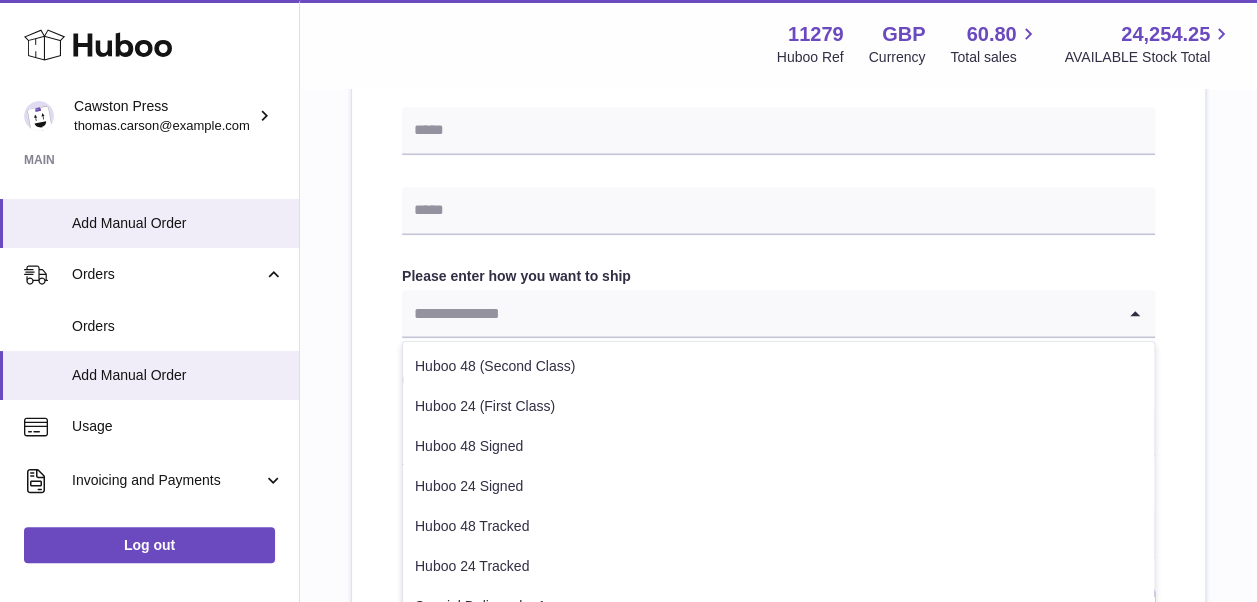 scroll, scrollTop: 977, scrollLeft: 0, axis: vertical 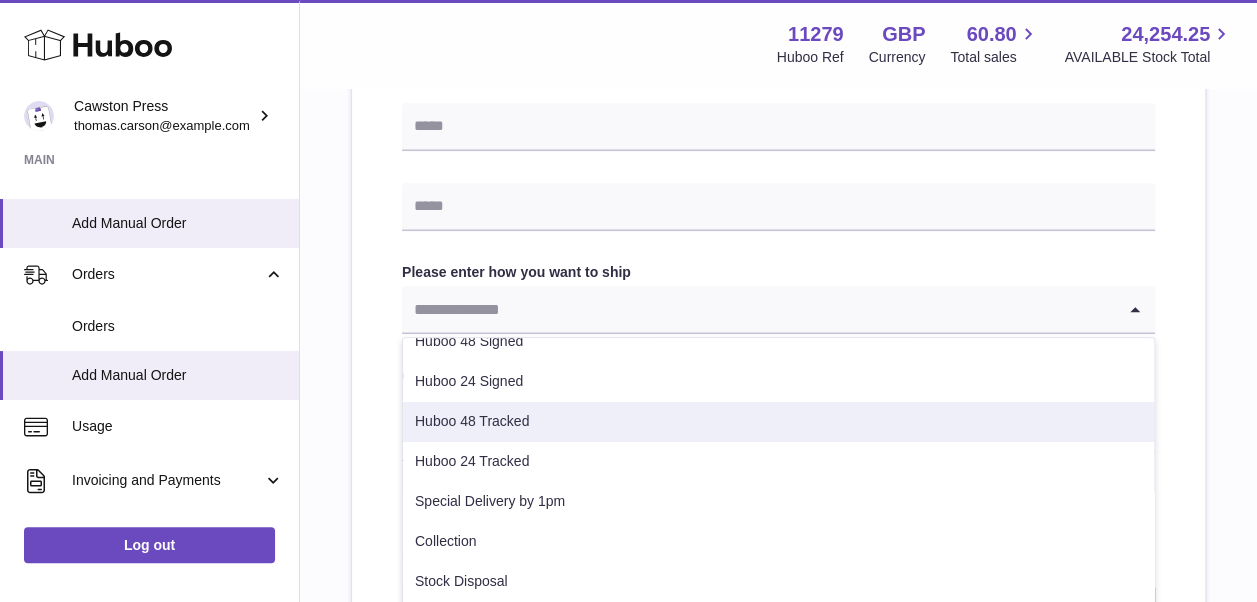 click on "Huboo 48 Tracked" at bounding box center (778, 422) 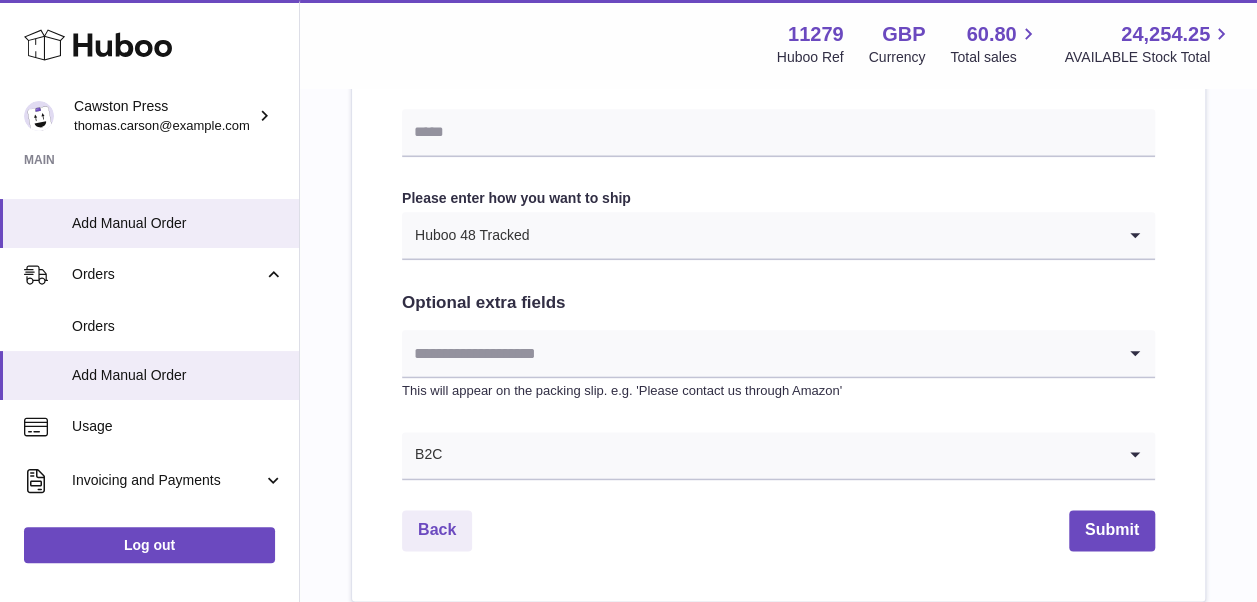 scroll, scrollTop: 1052, scrollLeft: 0, axis: vertical 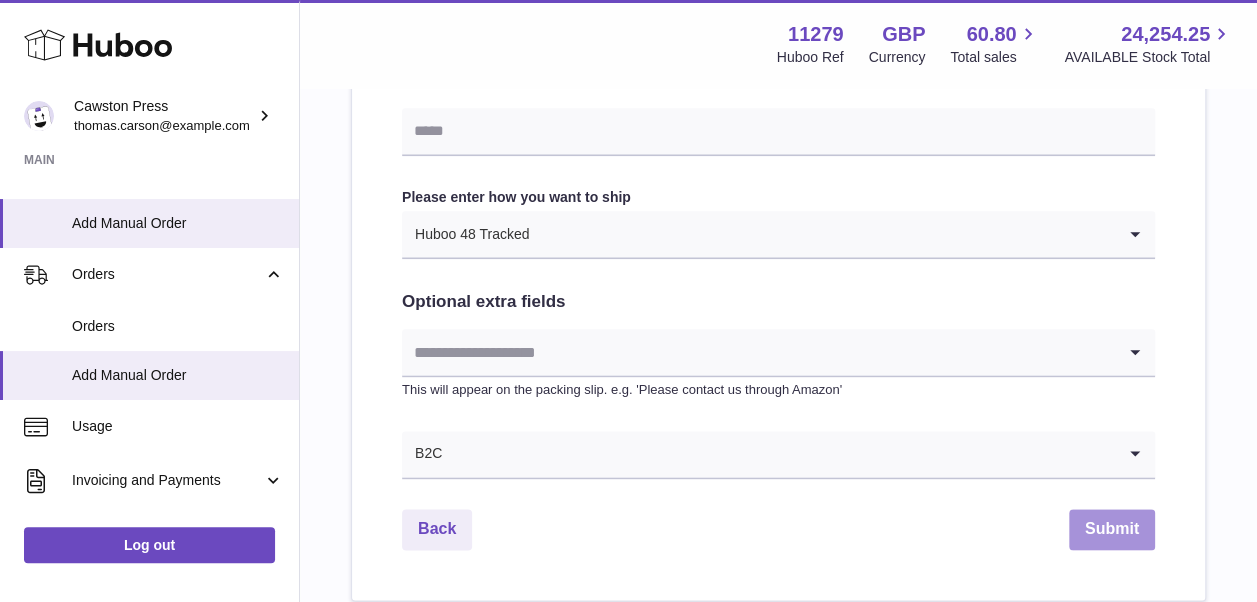 click on "Submit" at bounding box center [1112, 529] 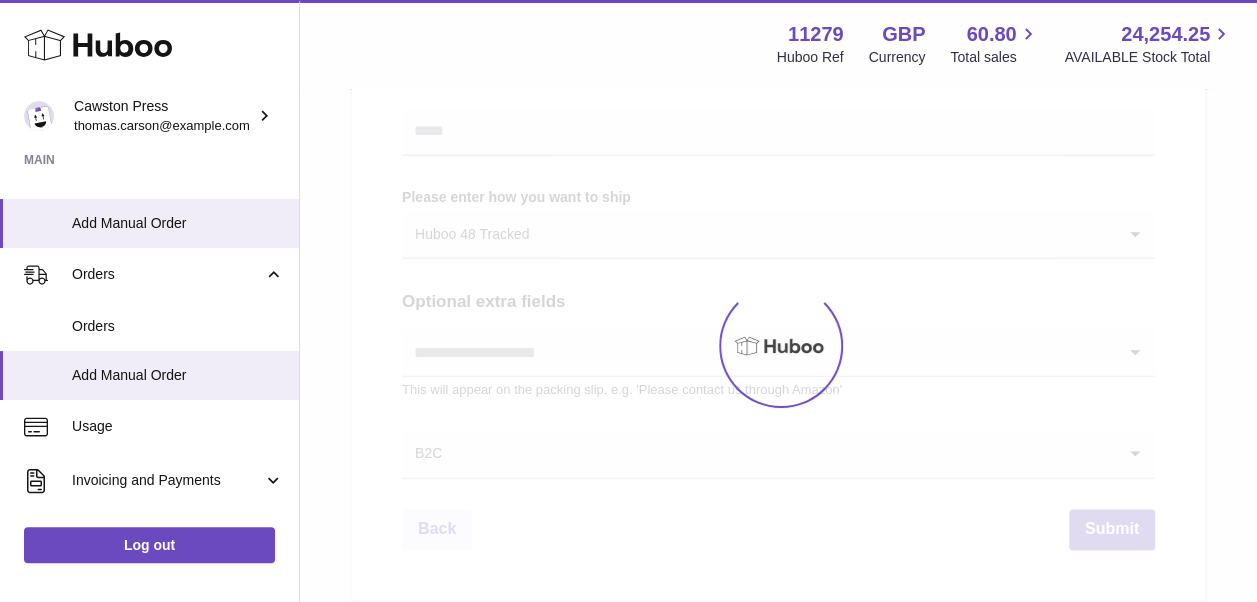 scroll, scrollTop: 0, scrollLeft: 0, axis: both 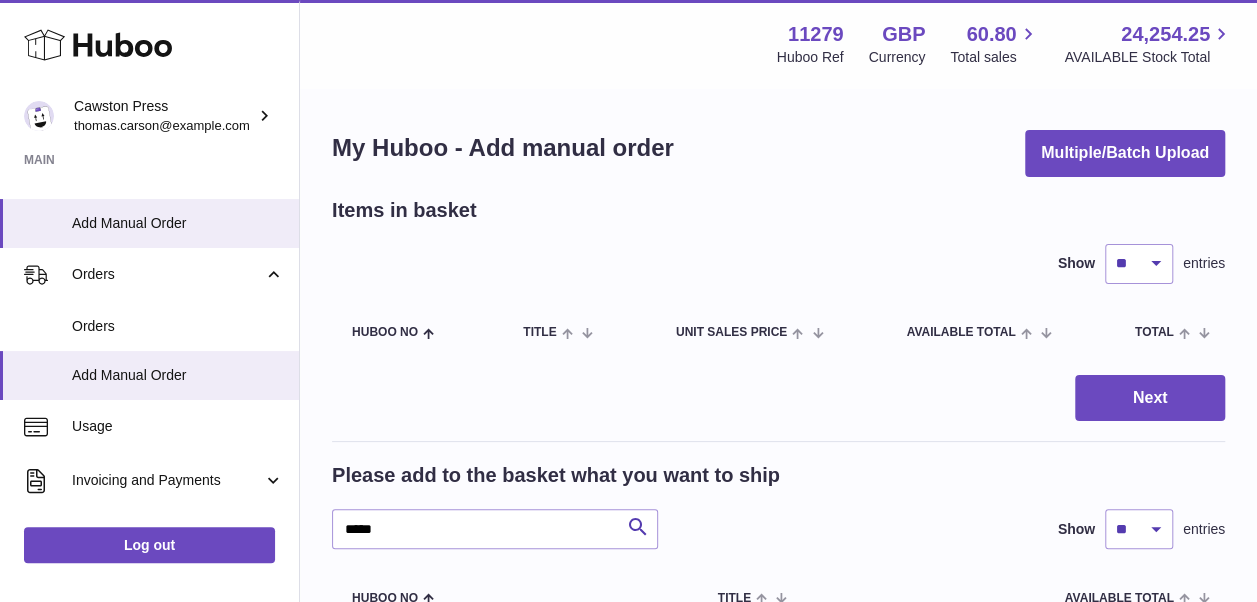 click at bounding box center [628, 301] 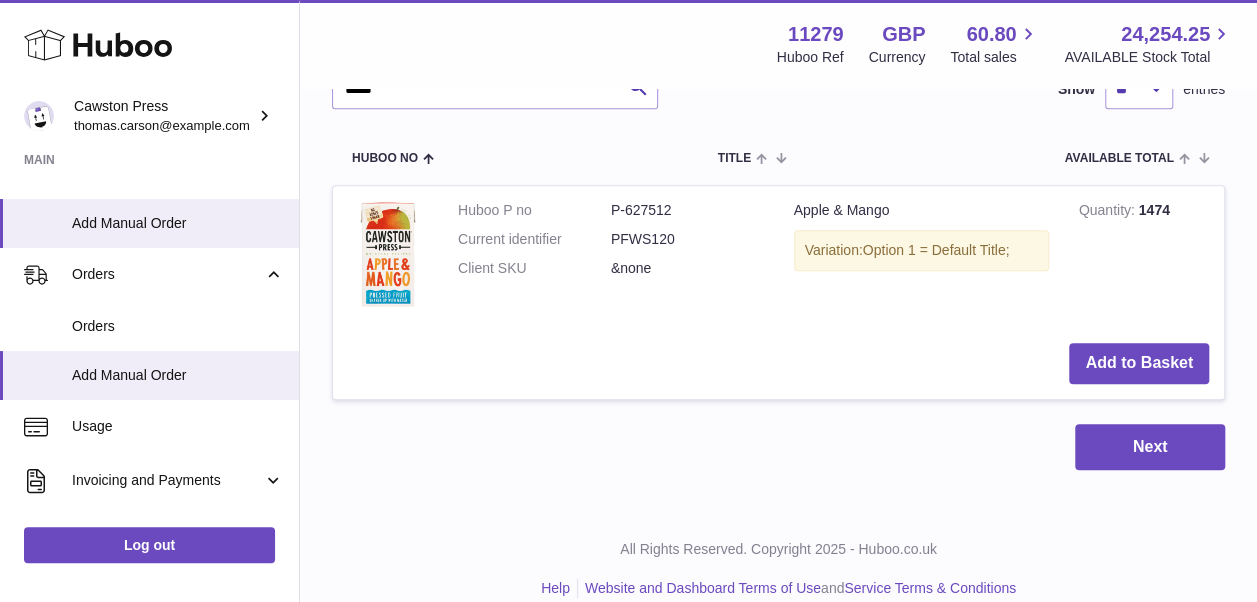 scroll, scrollTop: 465, scrollLeft: 0, axis: vertical 